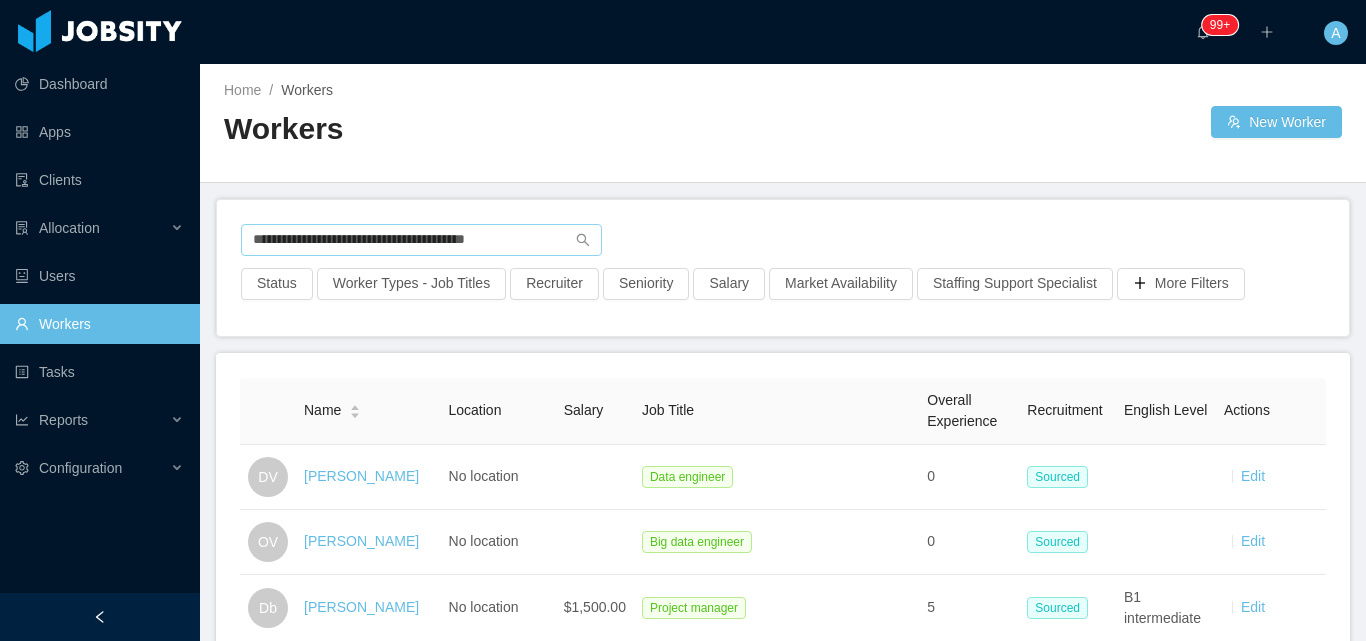 scroll, scrollTop: 0, scrollLeft: 0, axis: both 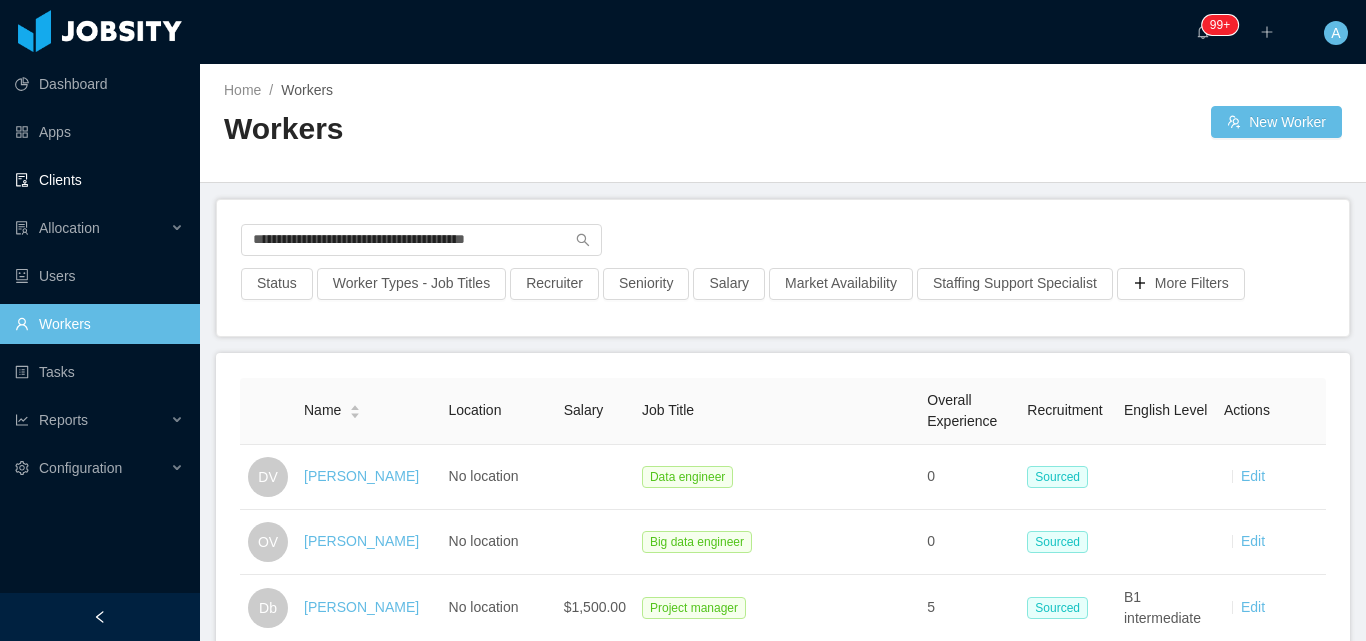 drag, startPoint x: 529, startPoint y: 234, endPoint x: 0, endPoint y: 159, distance: 534.29016 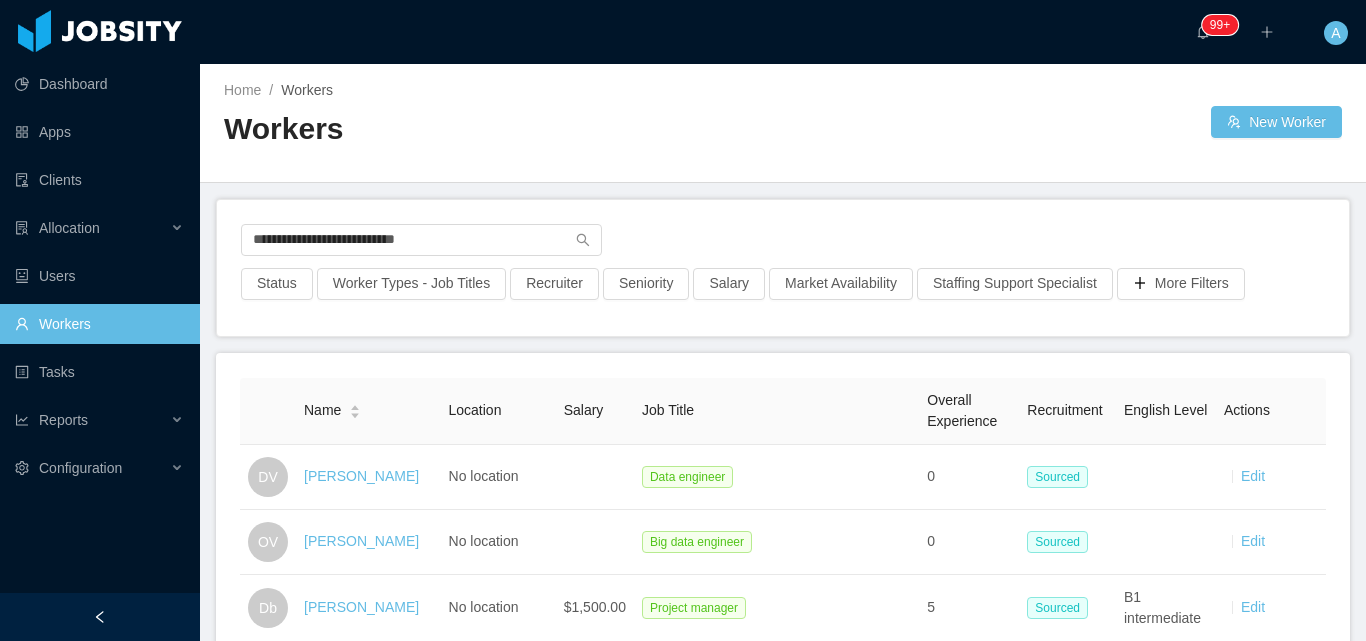 type on "**********" 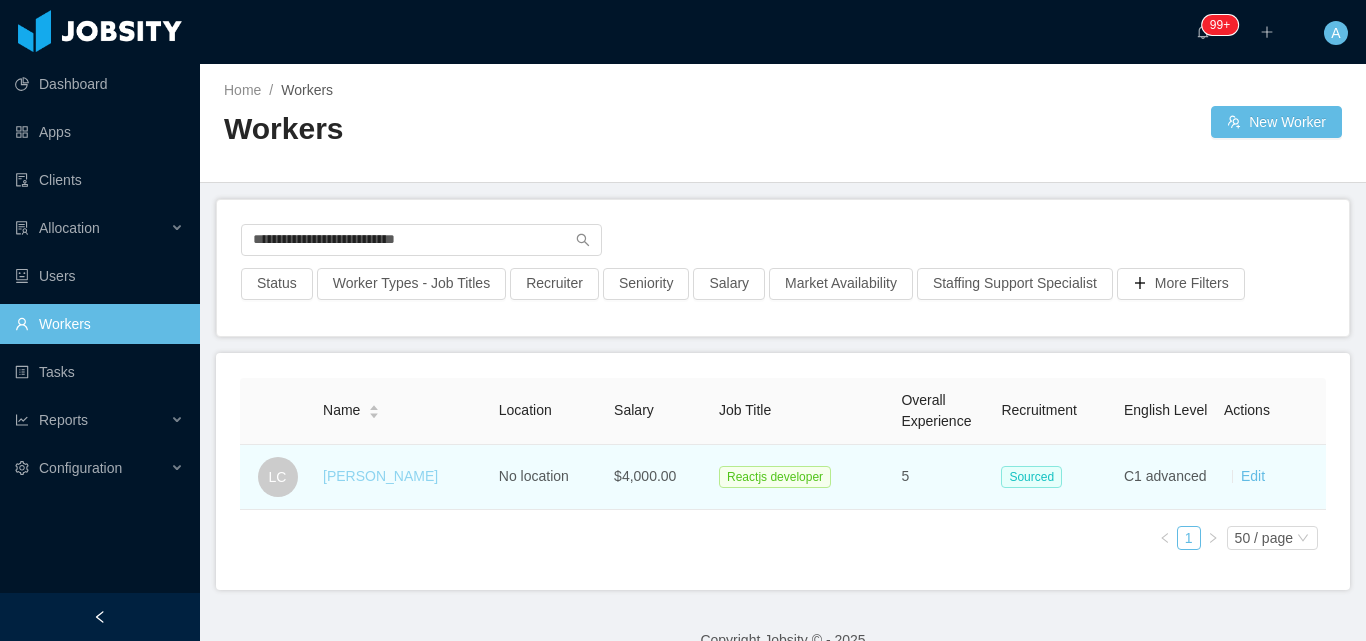 click on "[PERSON_NAME]" at bounding box center [380, 476] 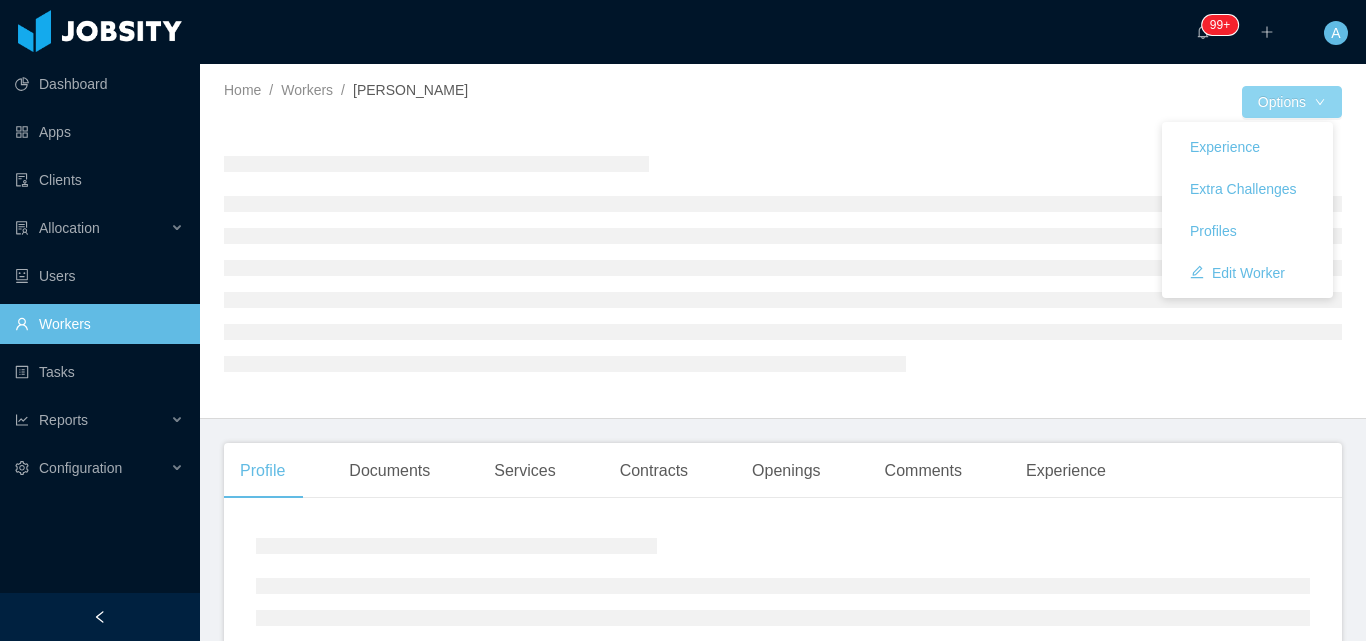 click on "Options" at bounding box center (1292, 102) 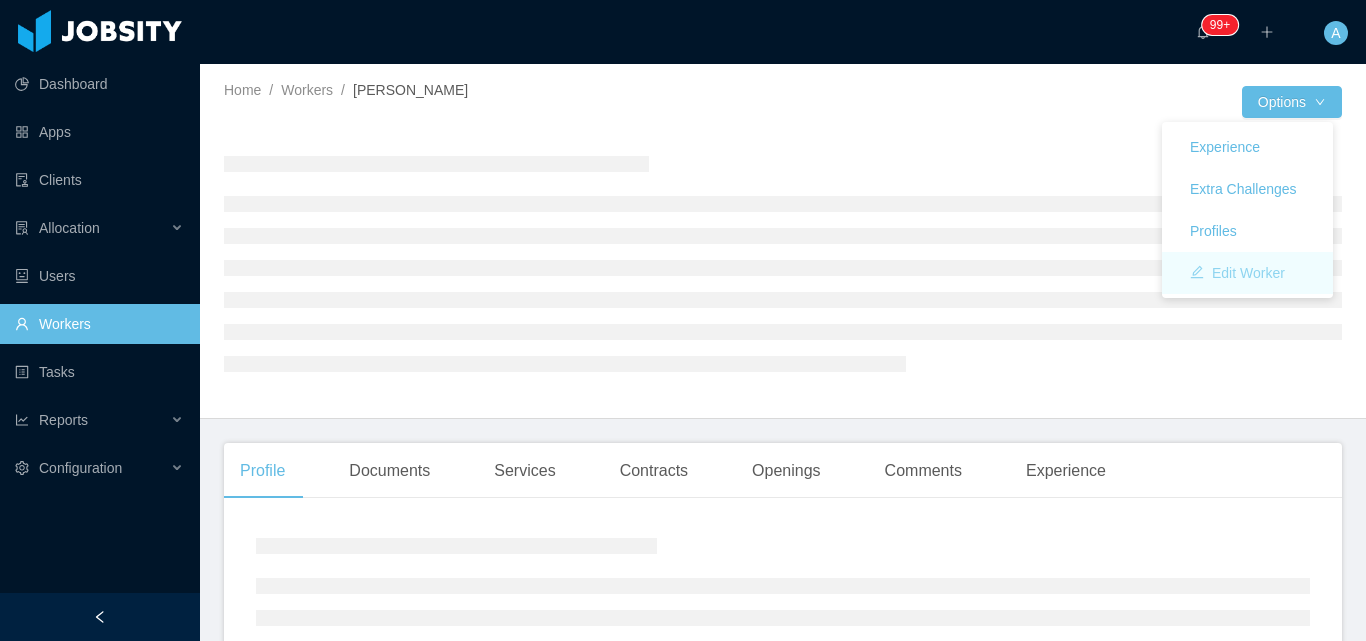 click on "Edit Worker" at bounding box center [1237, 273] 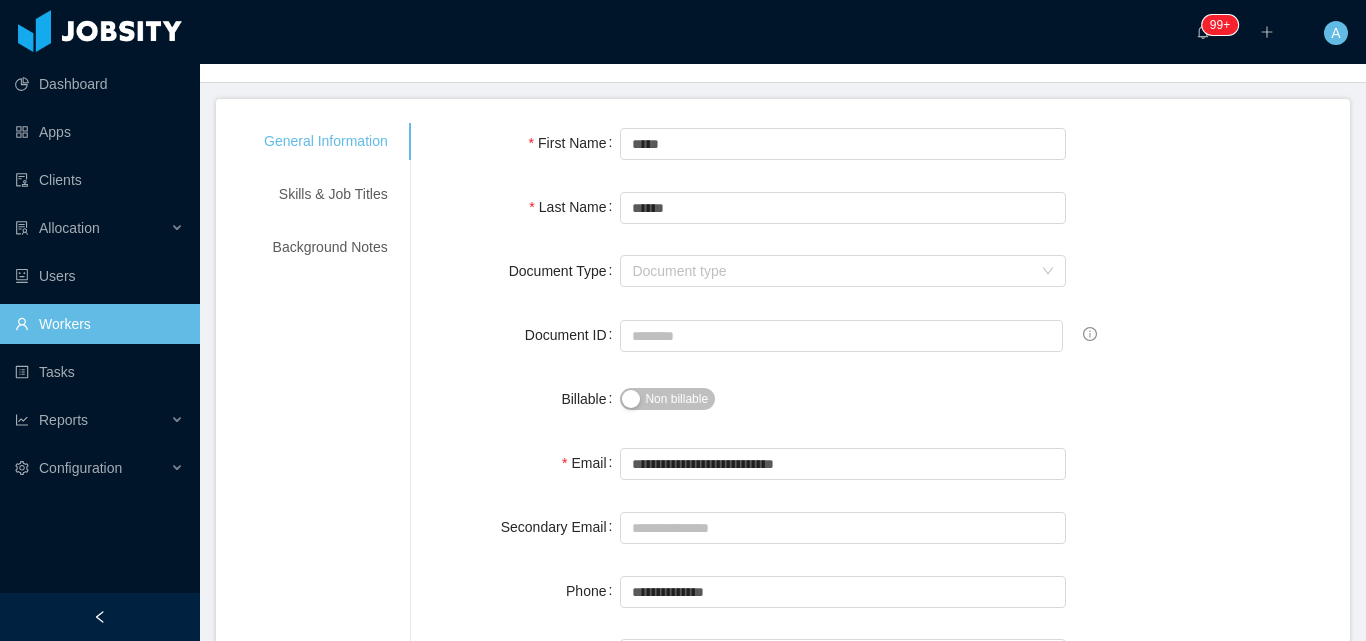 click on "Non billable" at bounding box center (676, 399) 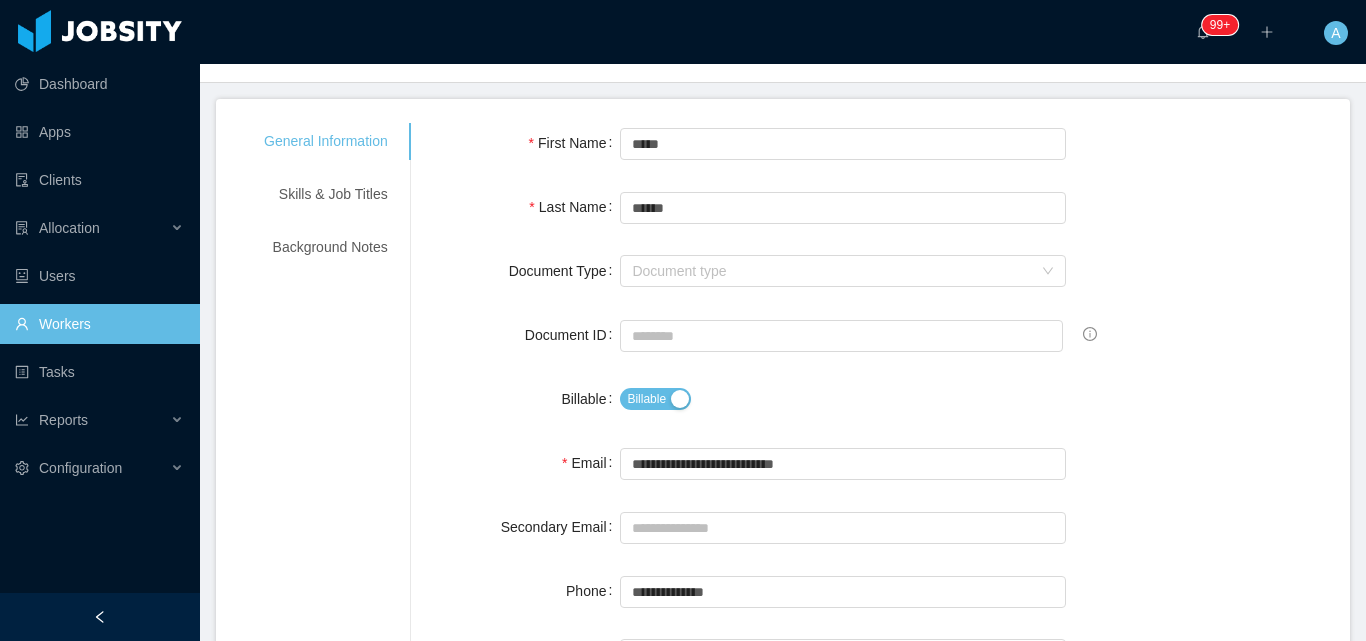 click on "Billable" at bounding box center (528, 399) 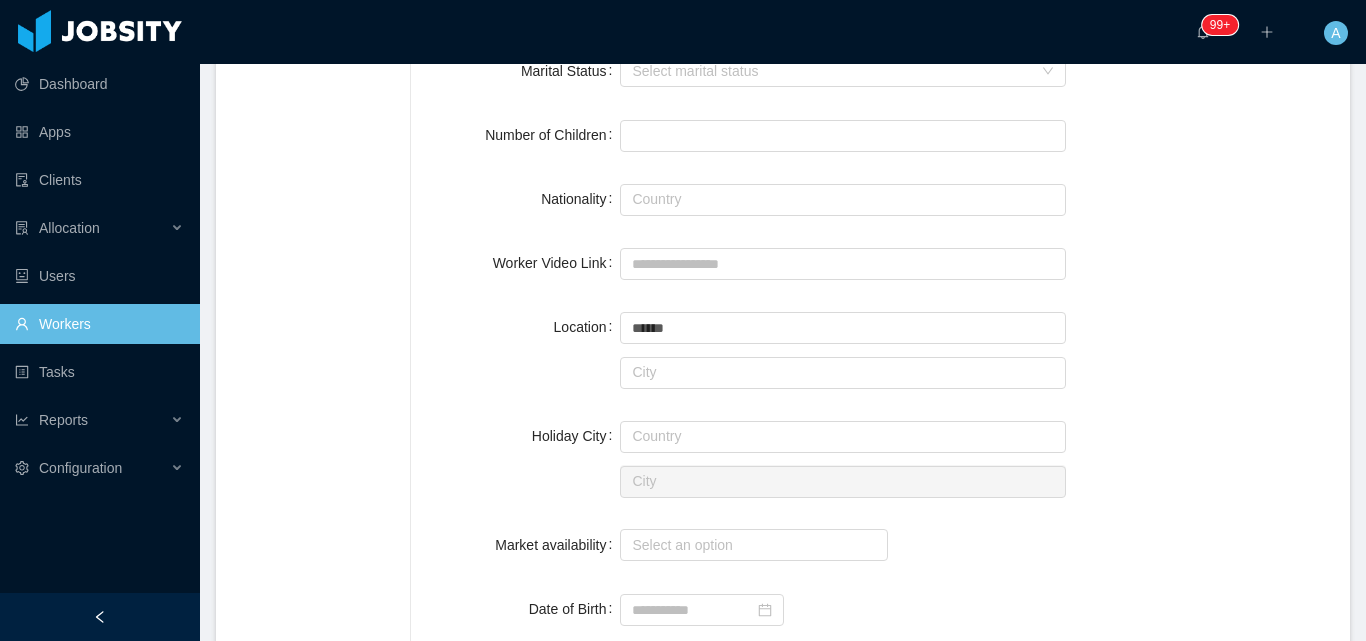scroll, scrollTop: 700, scrollLeft: 0, axis: vertical 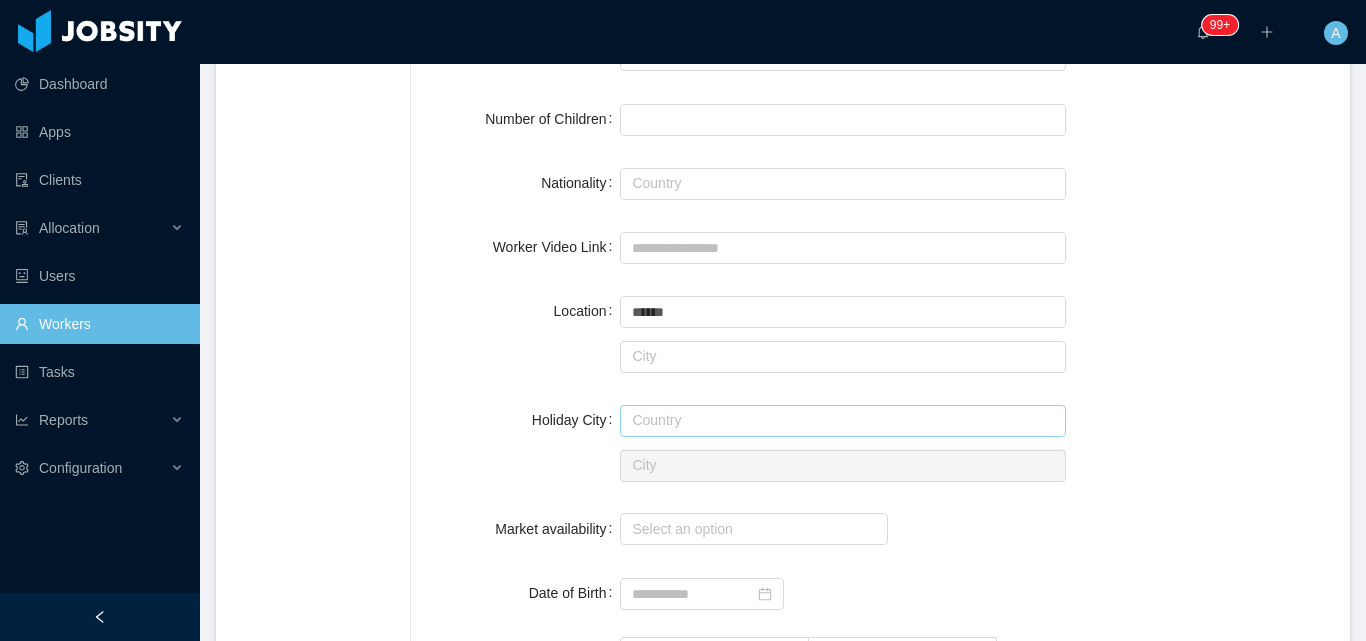 click at bounding box center [843, 421] 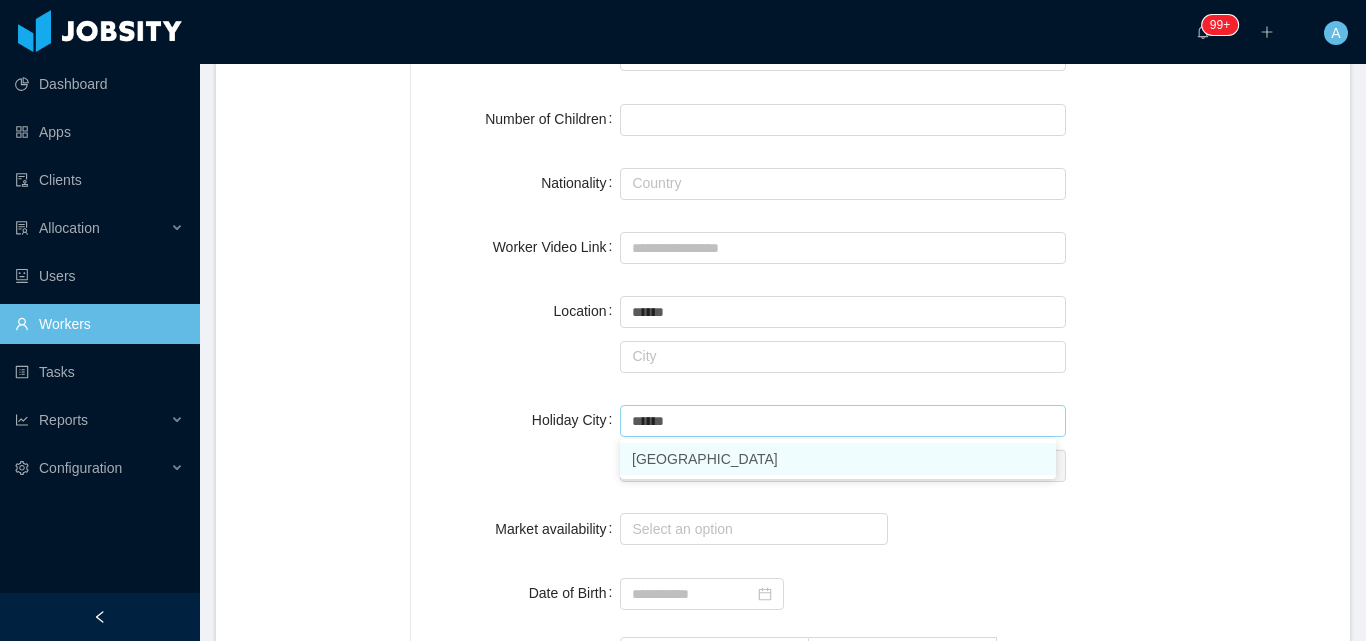 click on "[GEOGRAPHIC_DATA]" at bounding box center (838, 459) 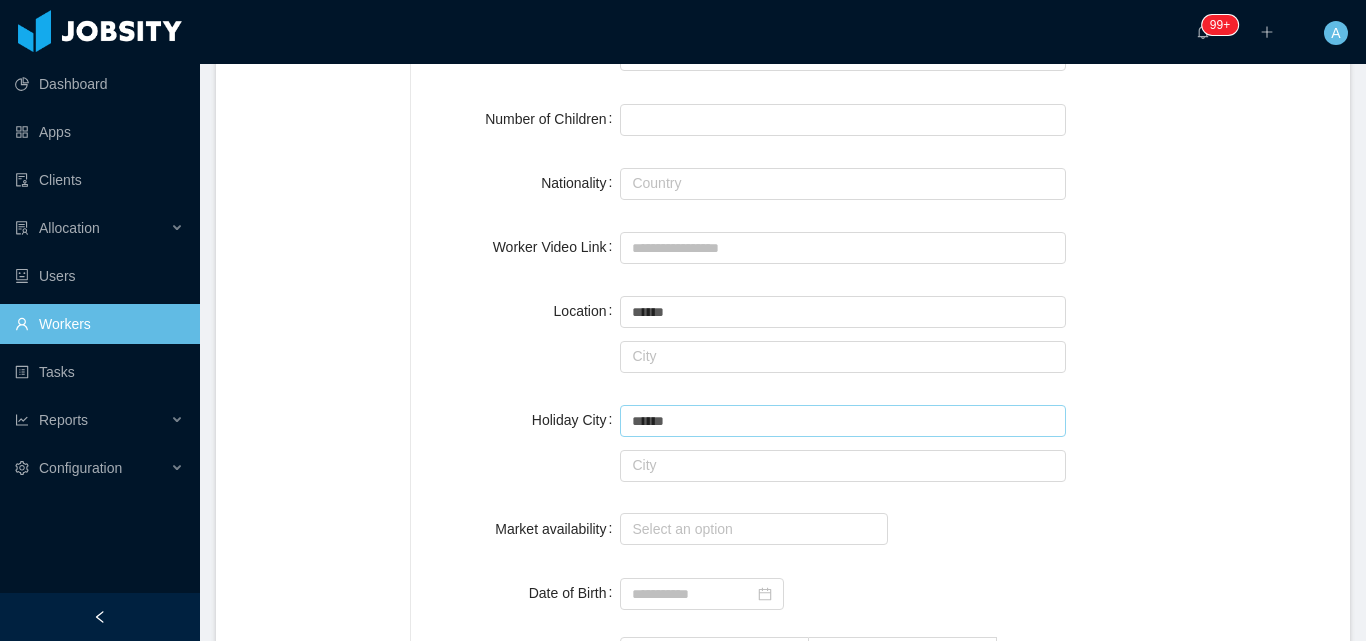 type on "******" 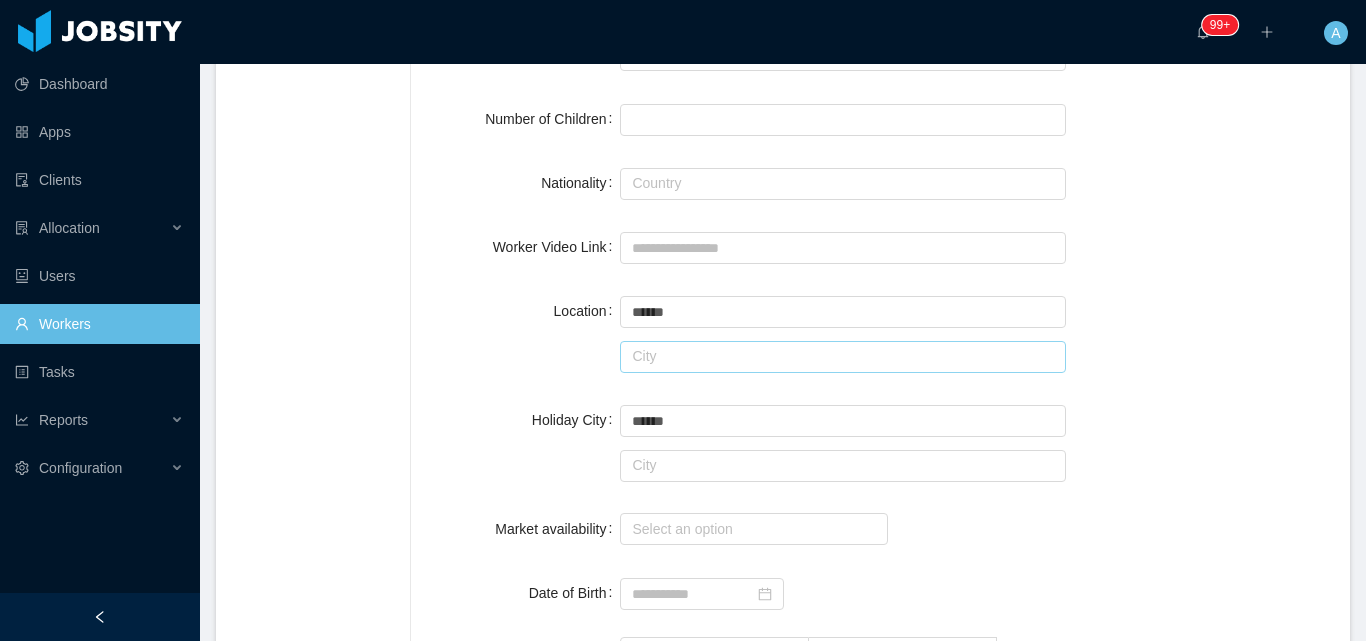 click at bounding box center (843, 357) 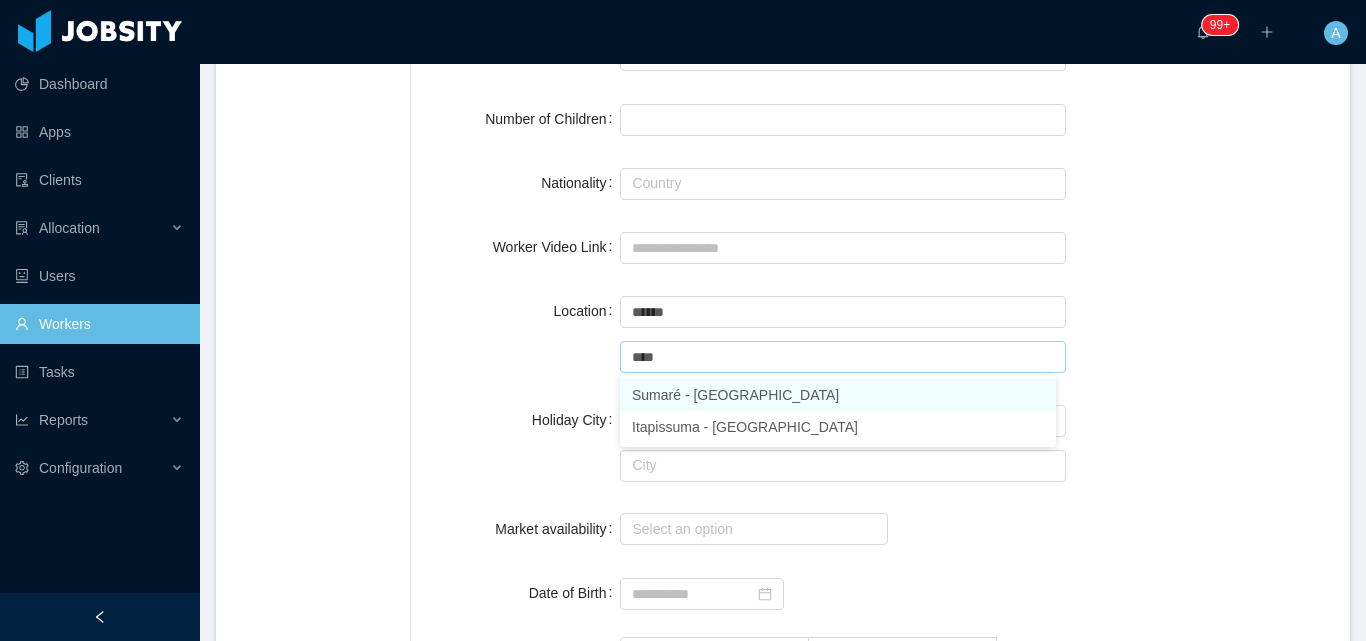 click on "Sumaré - [GEOGRAPHIC_DATA]" at bounding box center [838, 395] 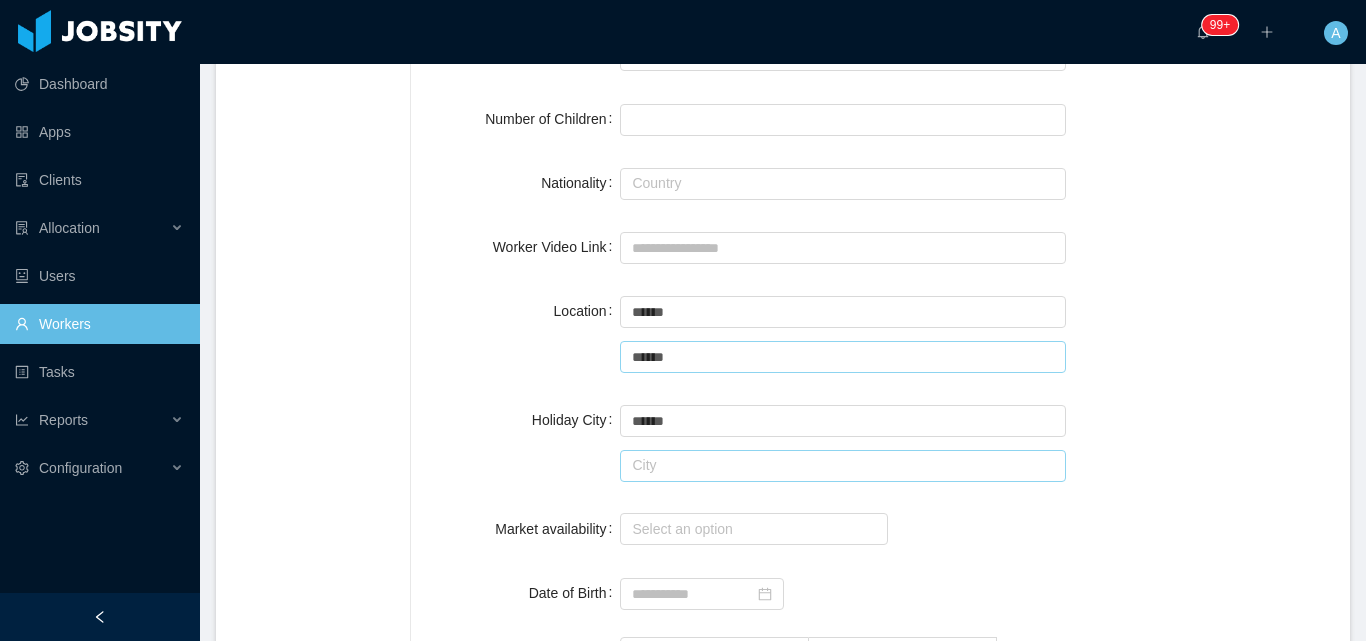 type on "******" 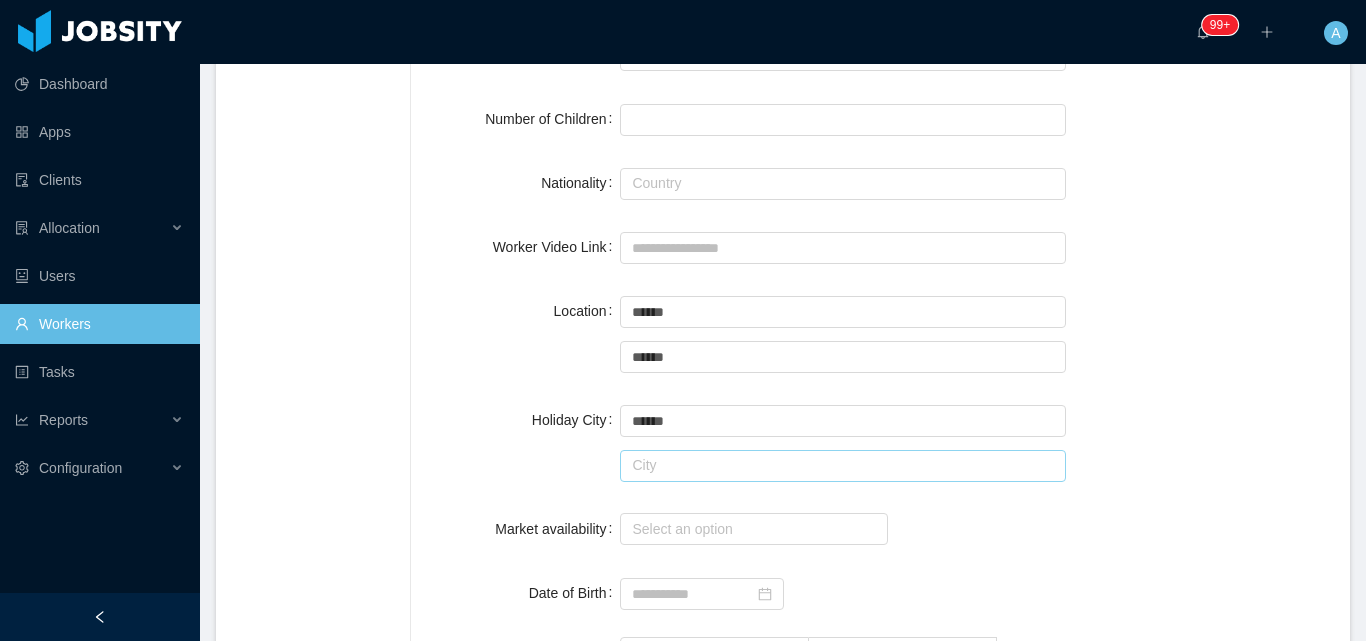click at bounding box center [843, 466] 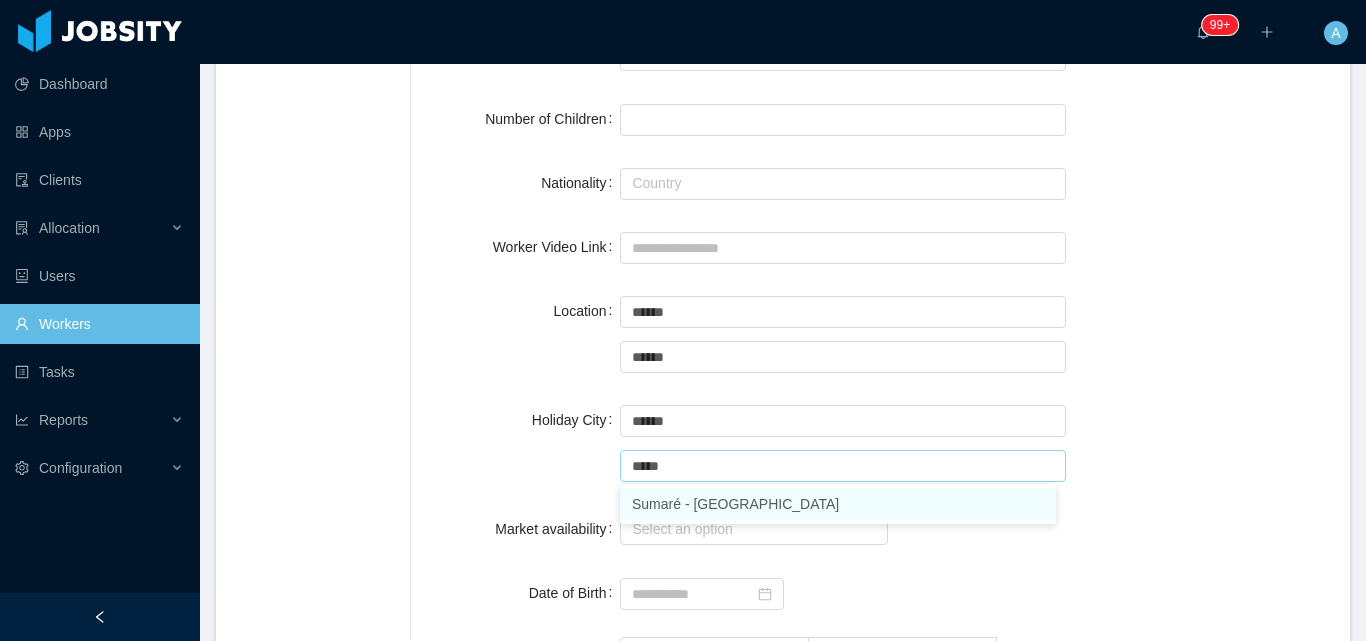 click on "Sumaré - [GEOGRAPHIC_DATA]" at bounding box center (838, 504) 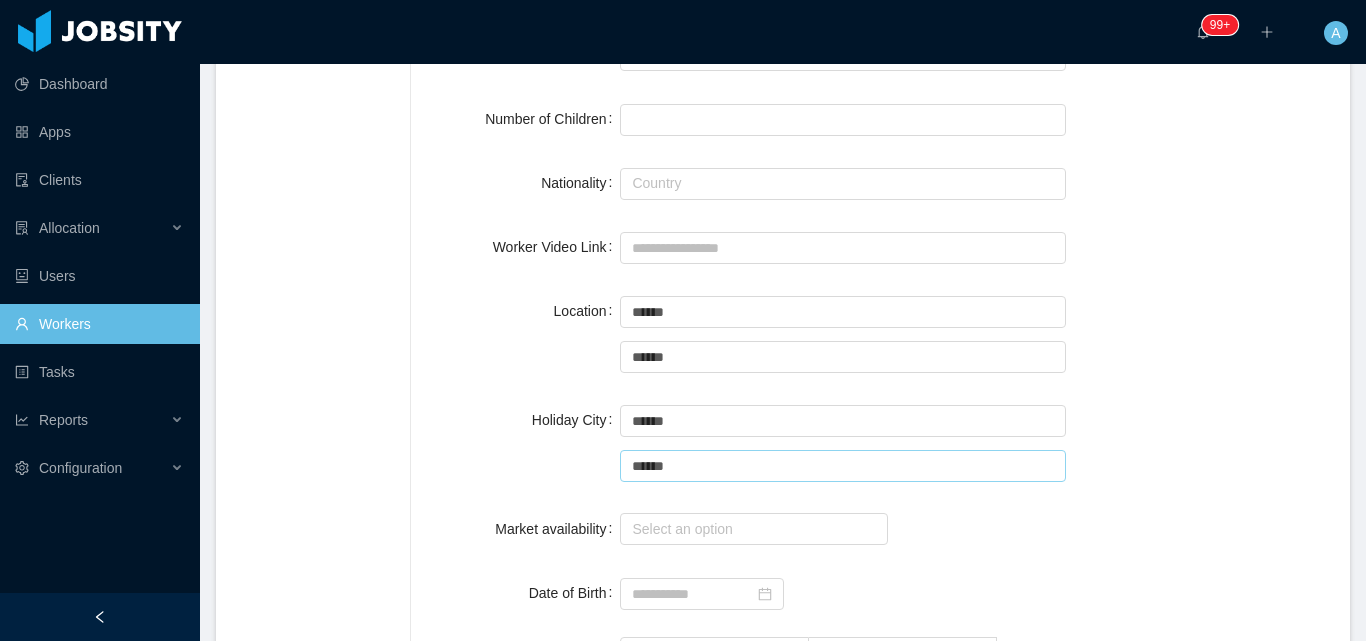 type on "******" 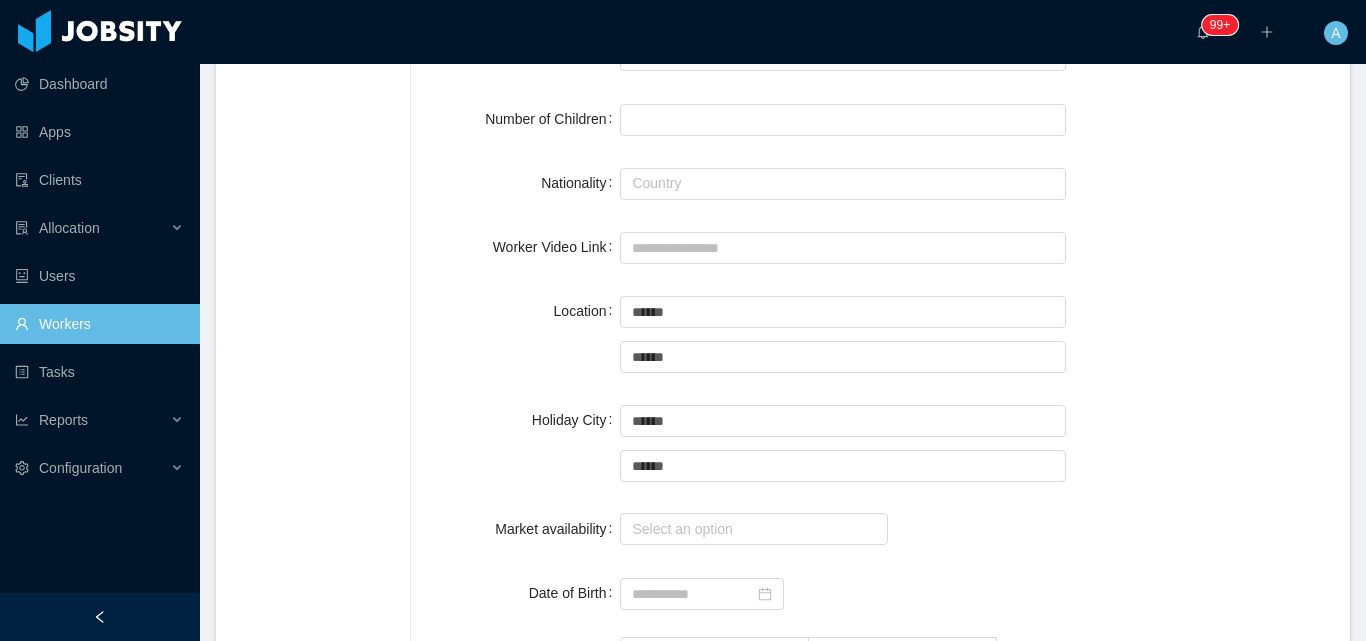 drag, startPoint x: 421, startPoint y: 428, endPoint x: 532, endPoint y: 424, distance: 111.07205 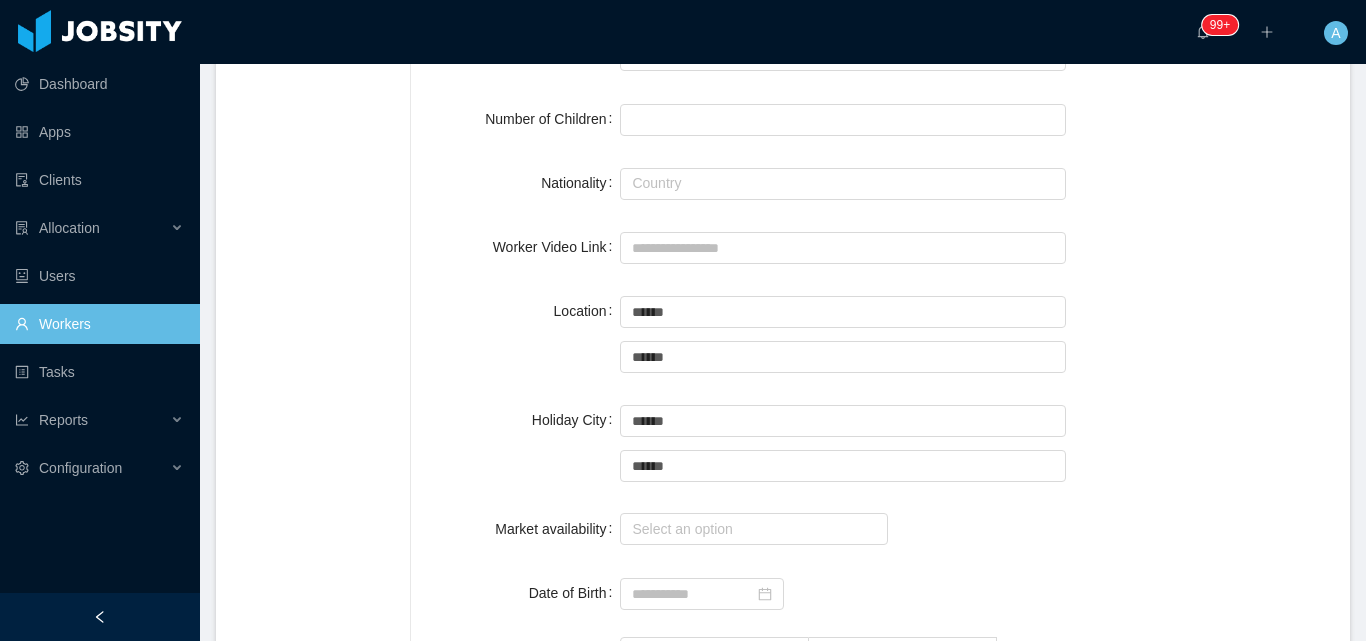 click on "**********" at bounding box center [868, 555] 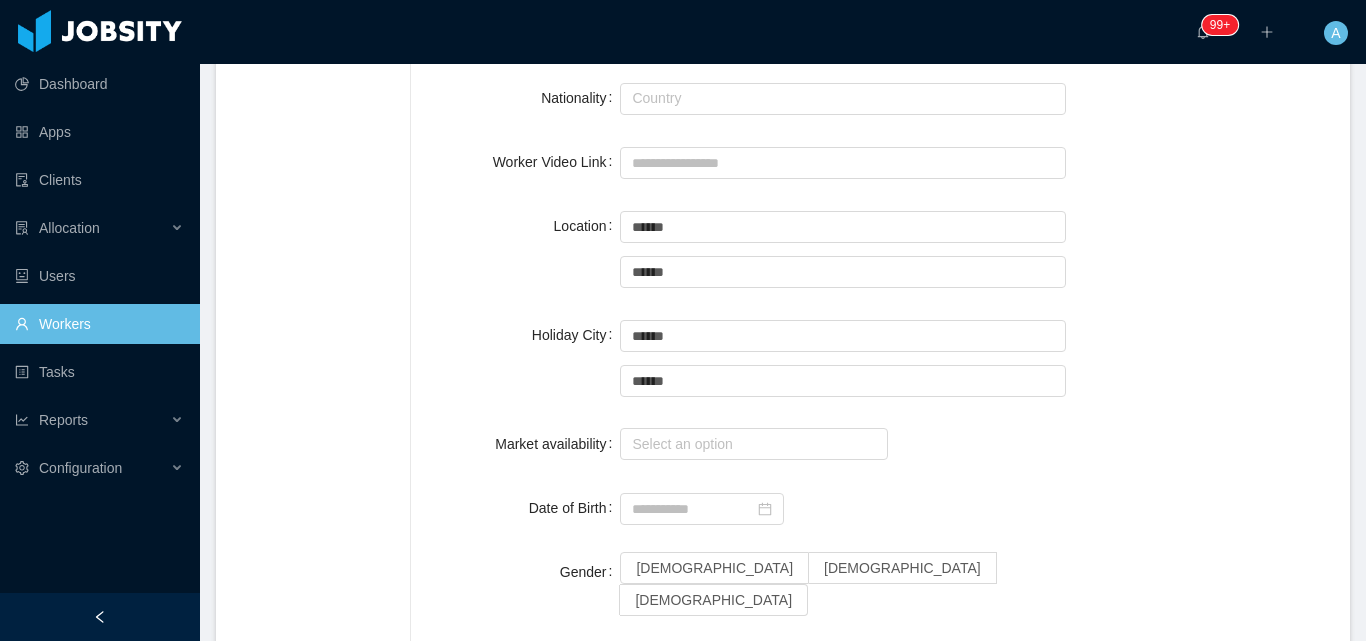 scroll, scrollTop: 900, scrollLeft: 0, axis: vertical 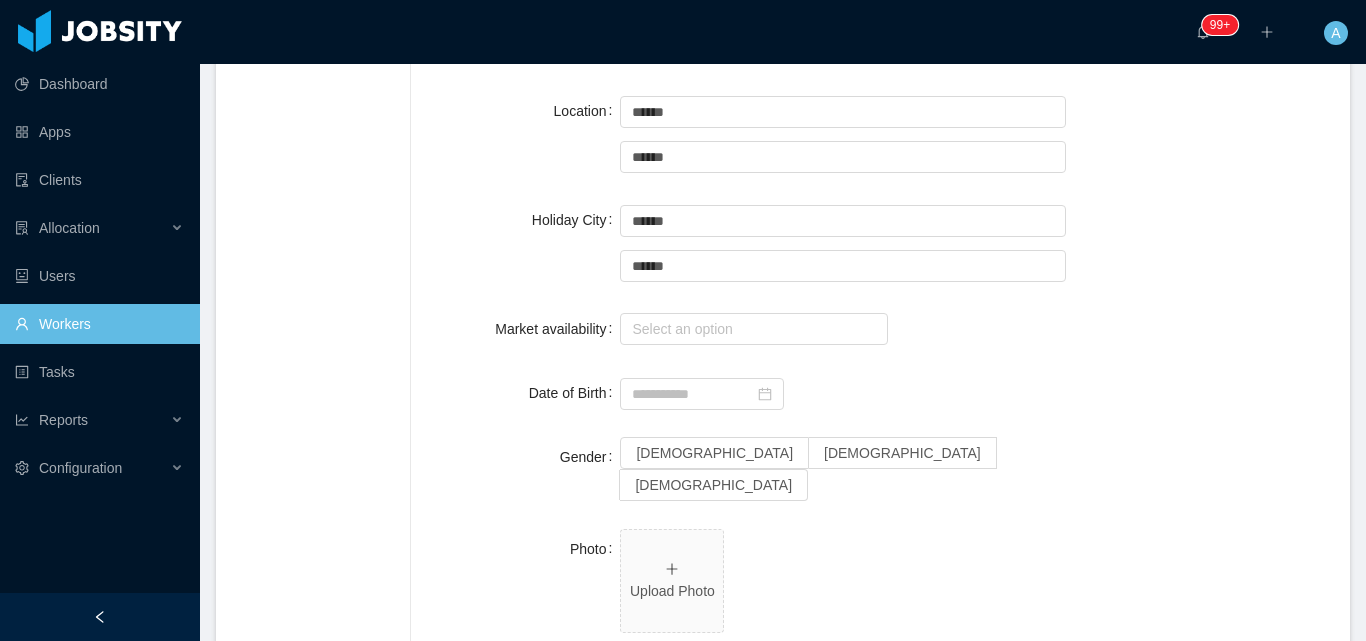 click on "Select an option" at bounding box center (843, 329) 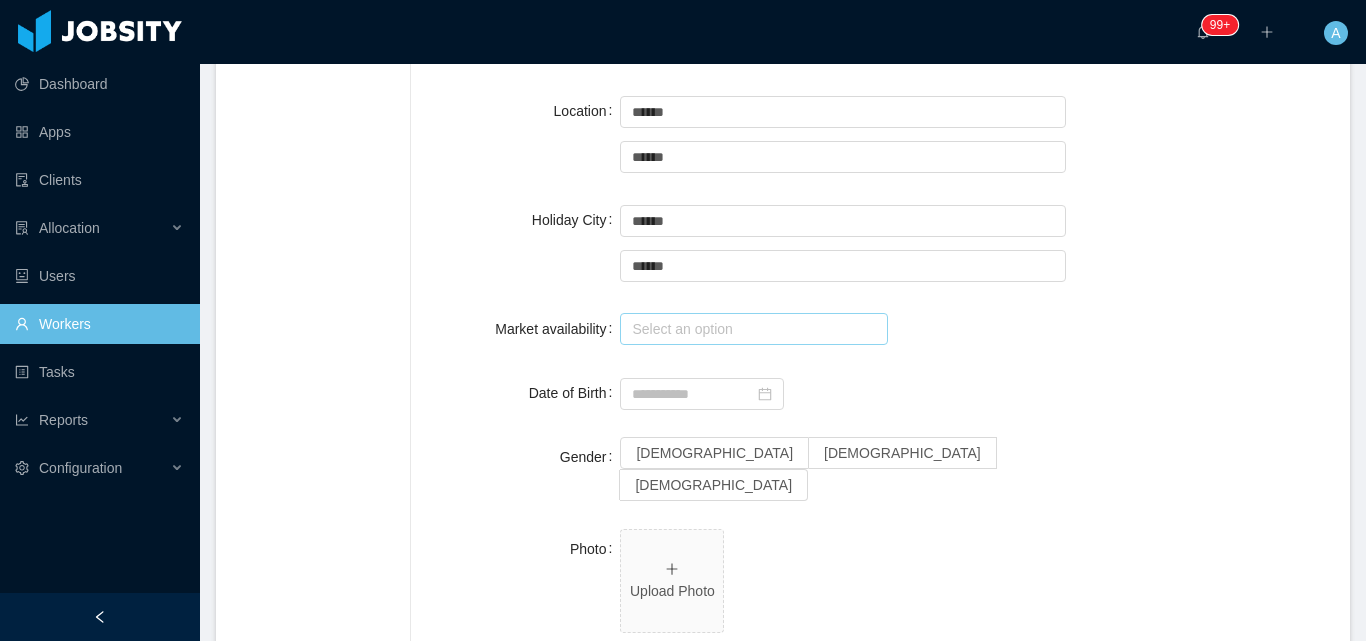 click on "Select an option" at bounding box center [749, 329] 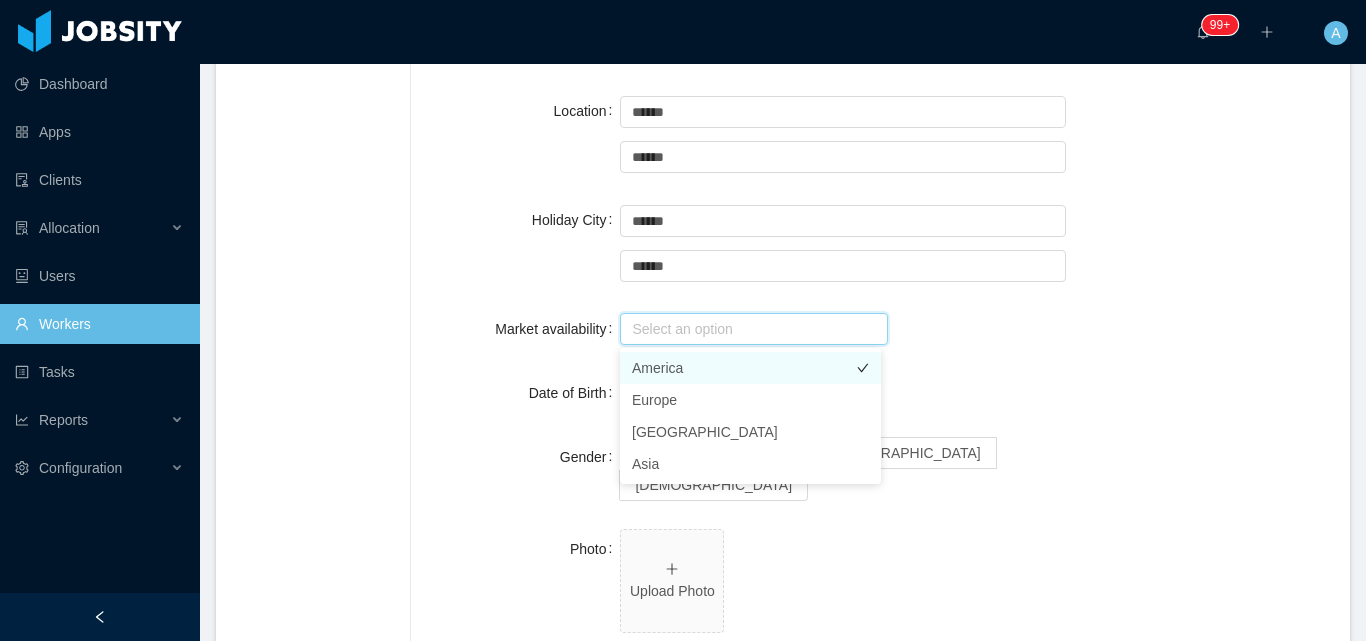 click on "America" at bounding box center [750, 368] 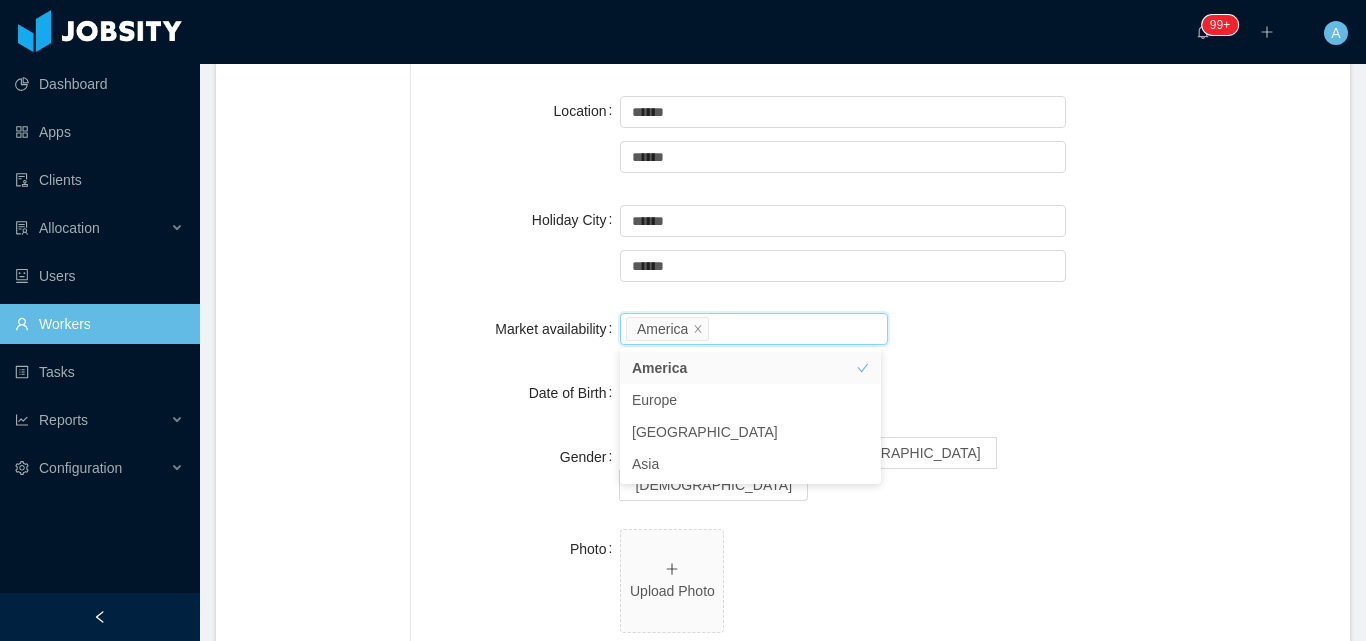 click on "**********" at bounding box center [880, 343] 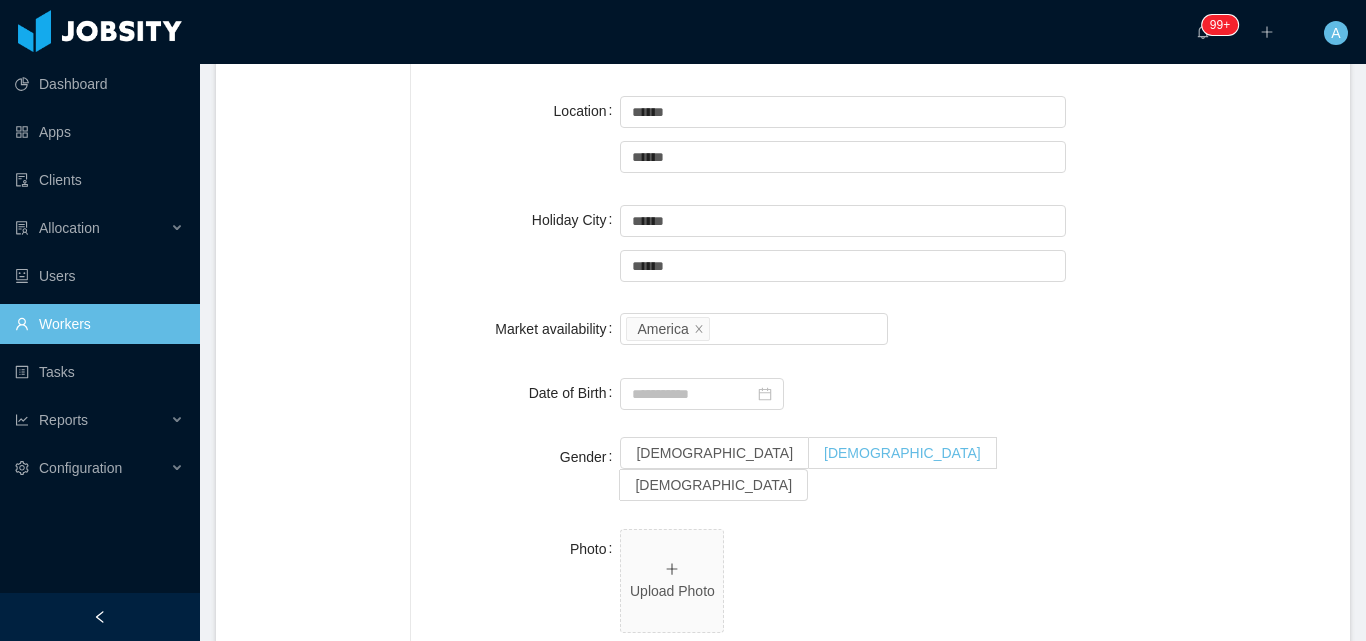 click on "[DEMOGRAPHIC_DATA]" at bounding box center [903, 453] 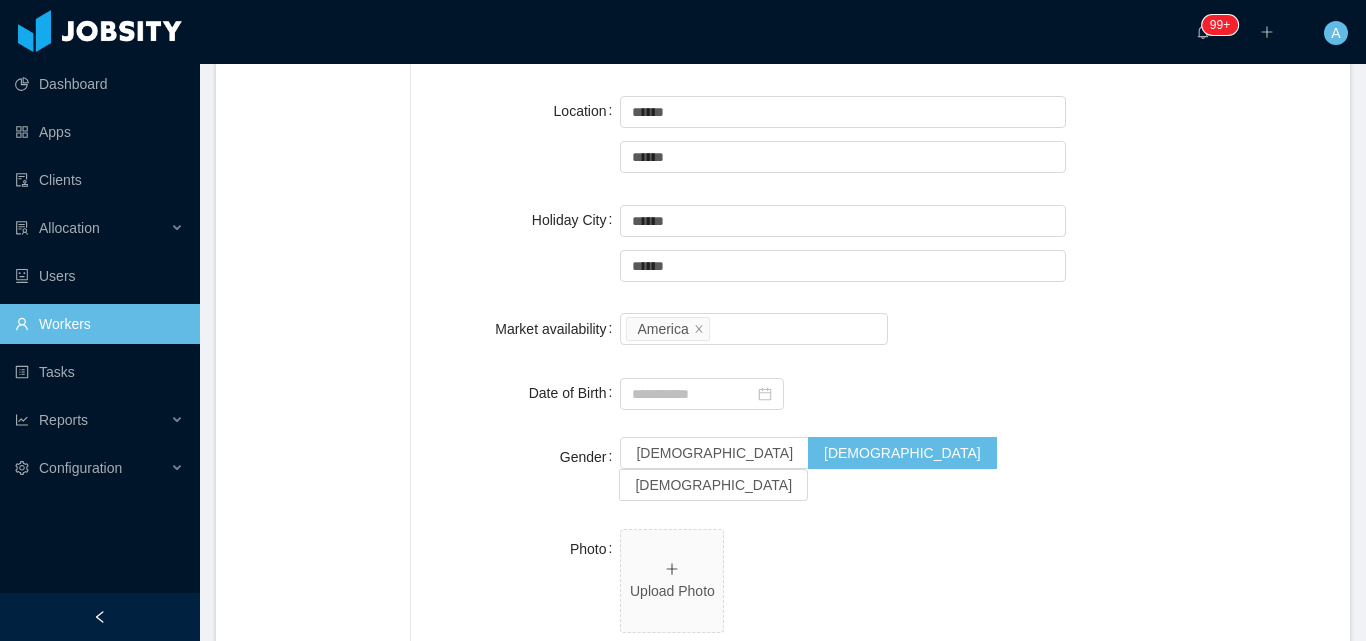 click on "Gender [DEMOGRAPHIC_DATA] [DEMOGRAPHIC_DATA] [DEMOGRAPHIC_DATA]" at bounding box center (880, 471) 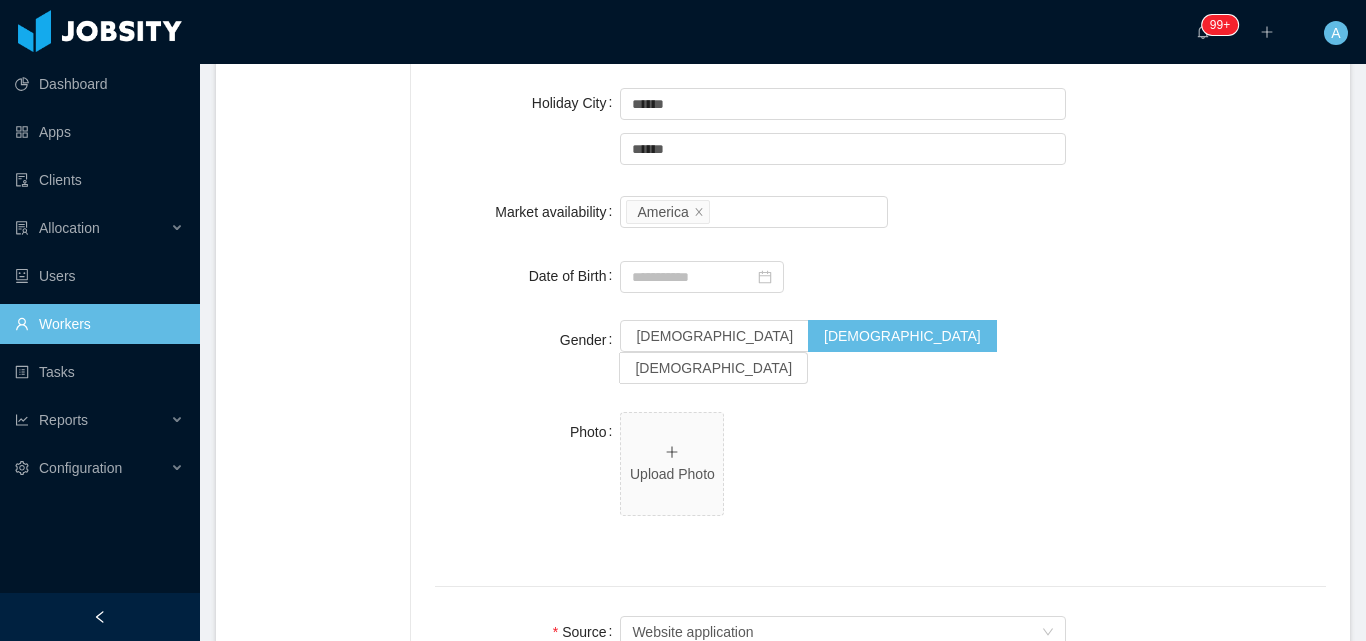 scroll, scrollTop: 1300, scrollLeft: 0, axis: vertical 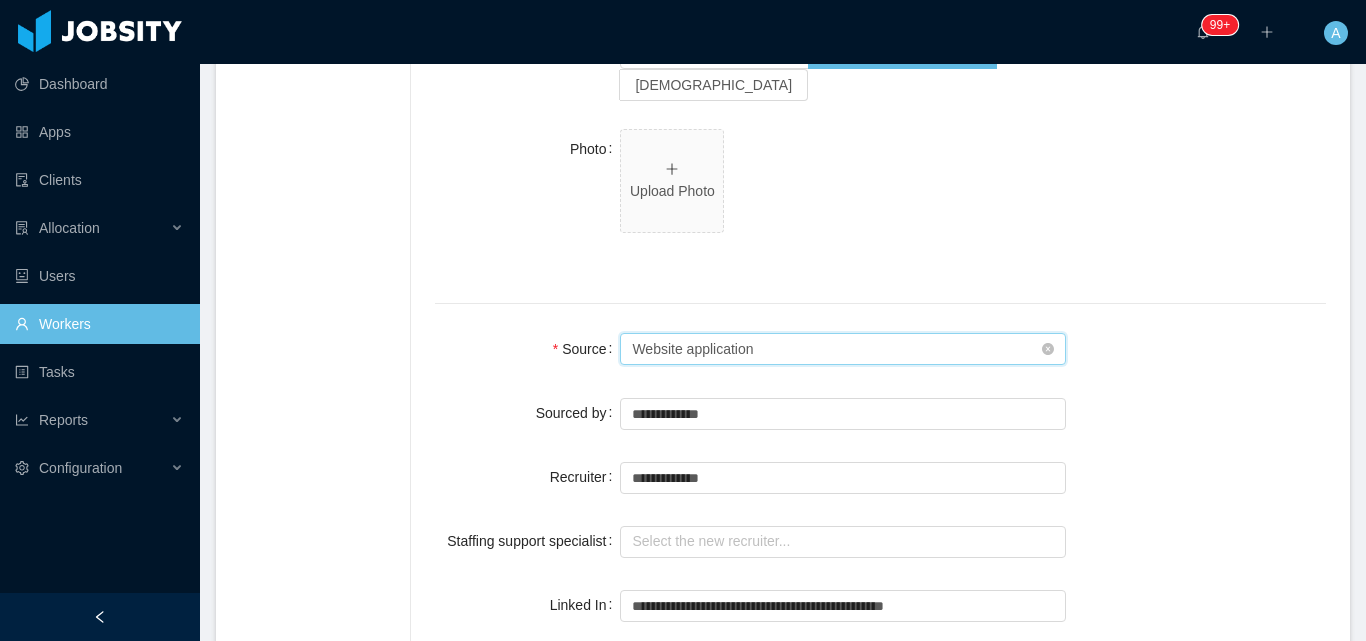 click on "Website application" at bounding box center [692, 349] 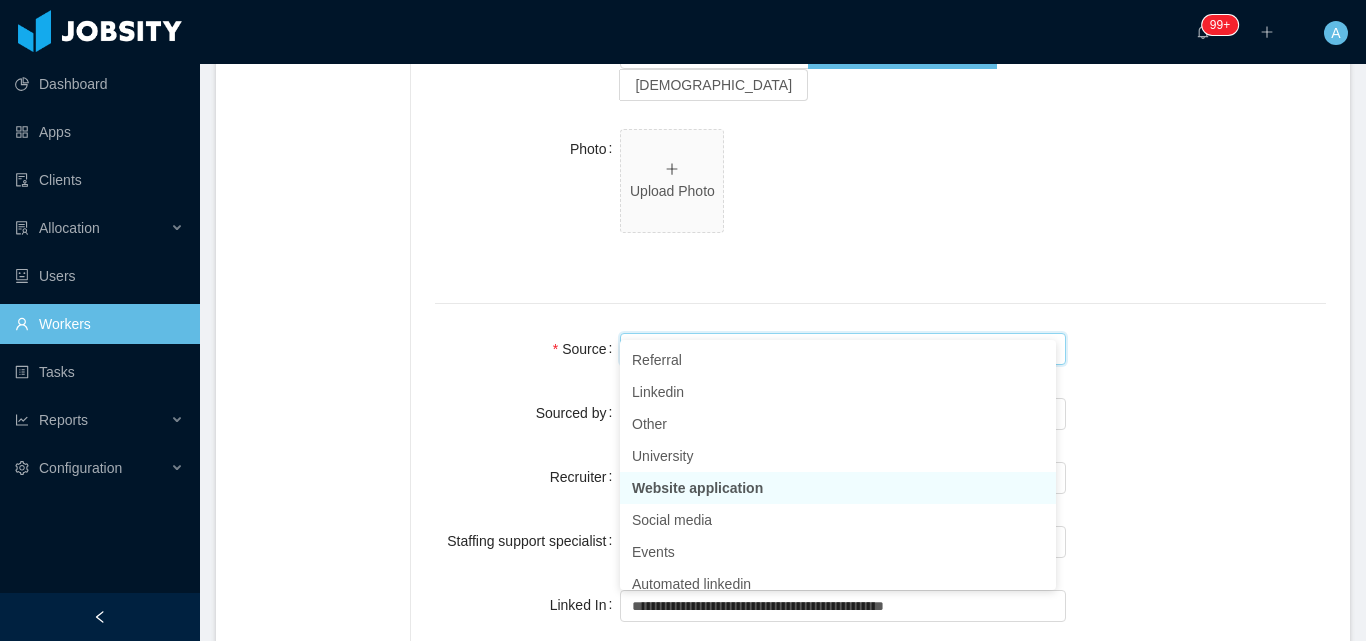 type on "***" 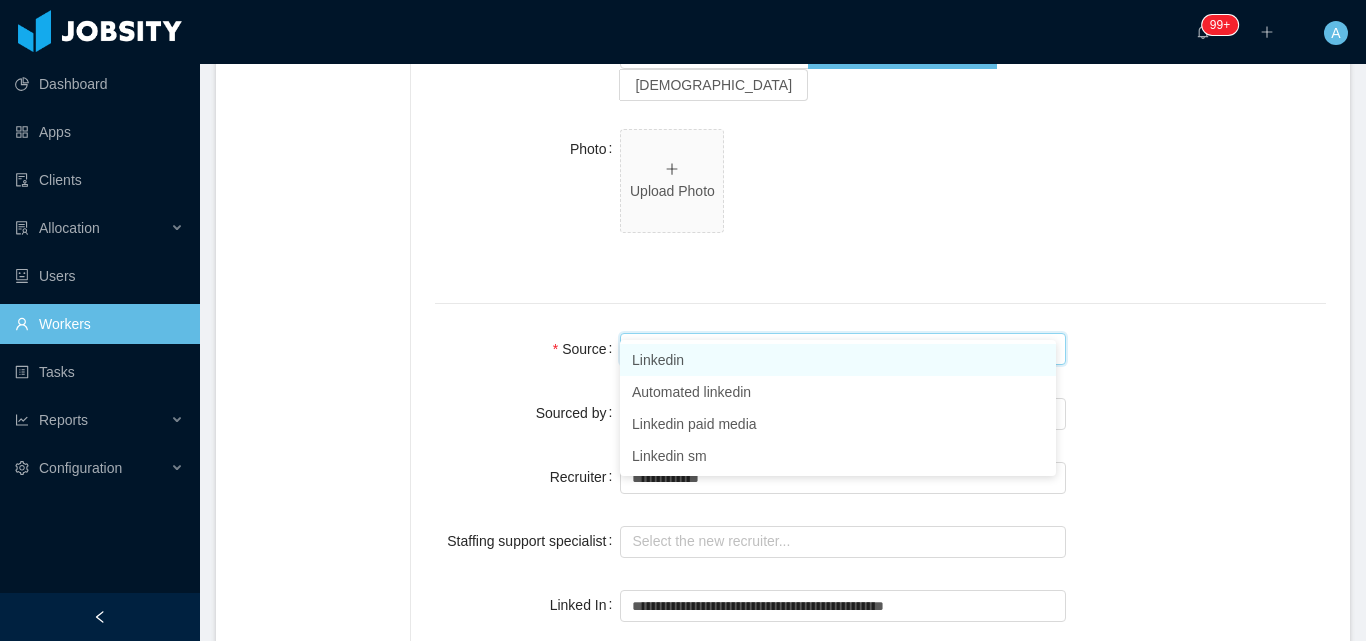 drag, startPoint x: 731, startPoint y: 365, endPoint x: 601, endPoint y: 346, distance: 131.38112 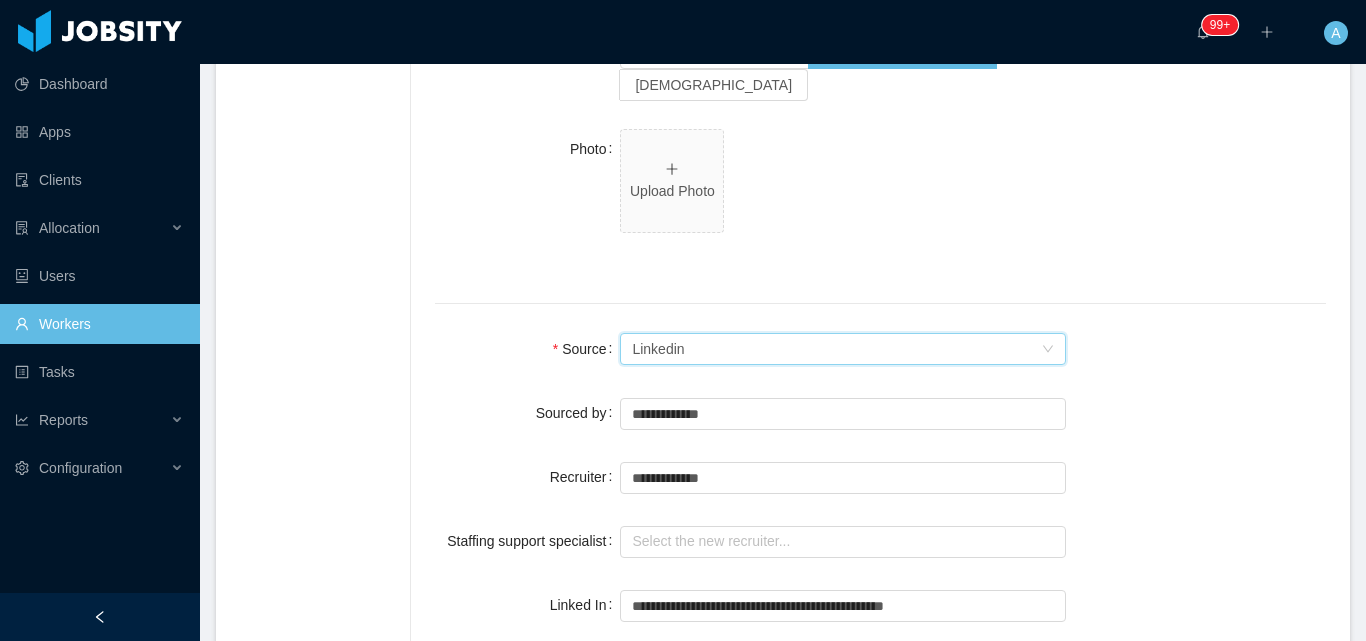 click on "**********" at bounding box center [880, -57] 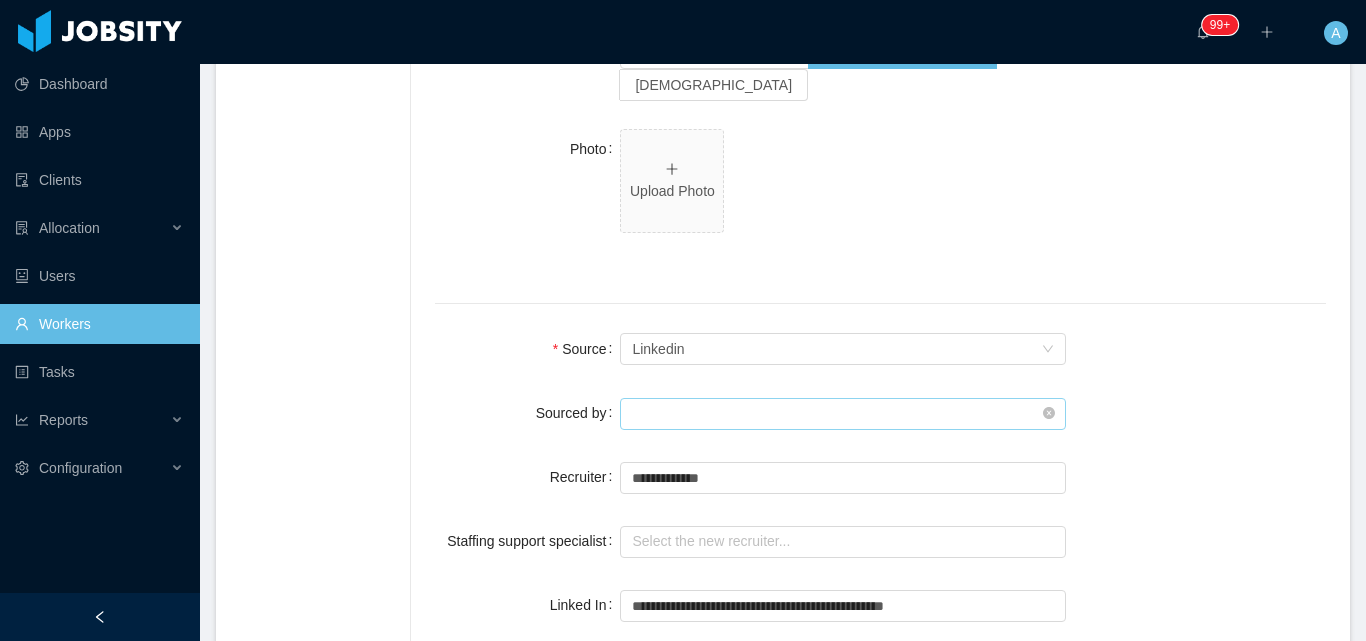 click at bounding box center (843, 414) 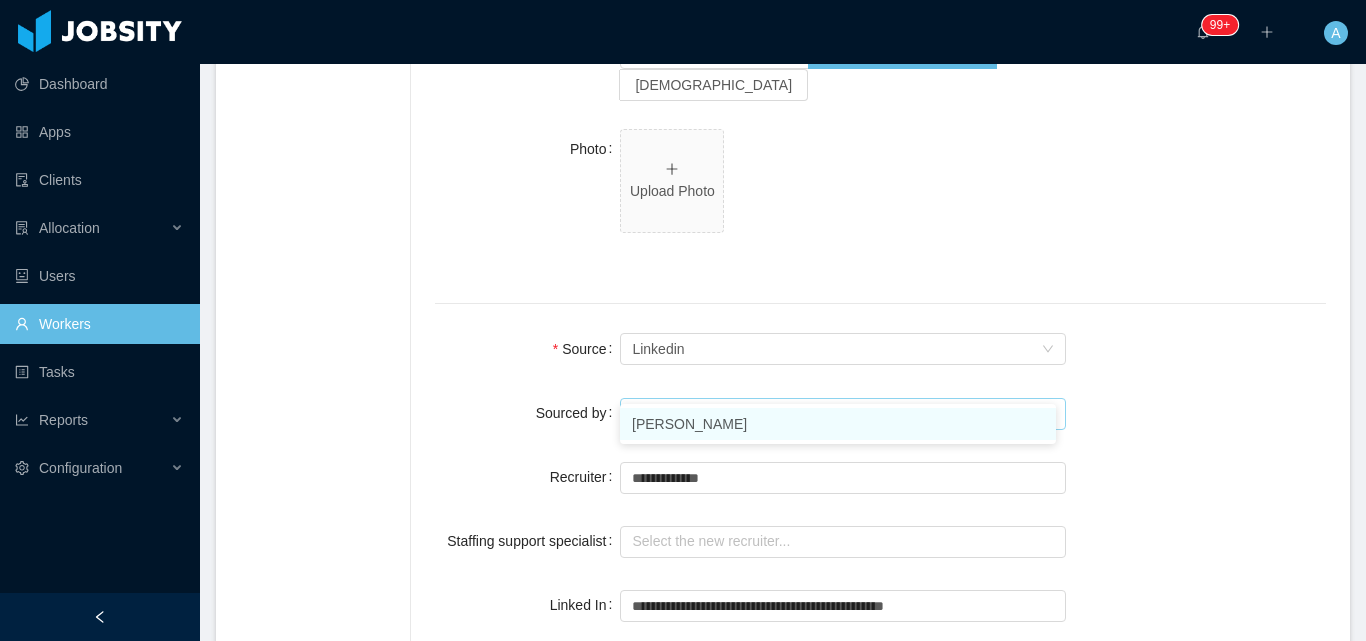 click on "[PERSON_NAME]" at bounding box center [838, 424] 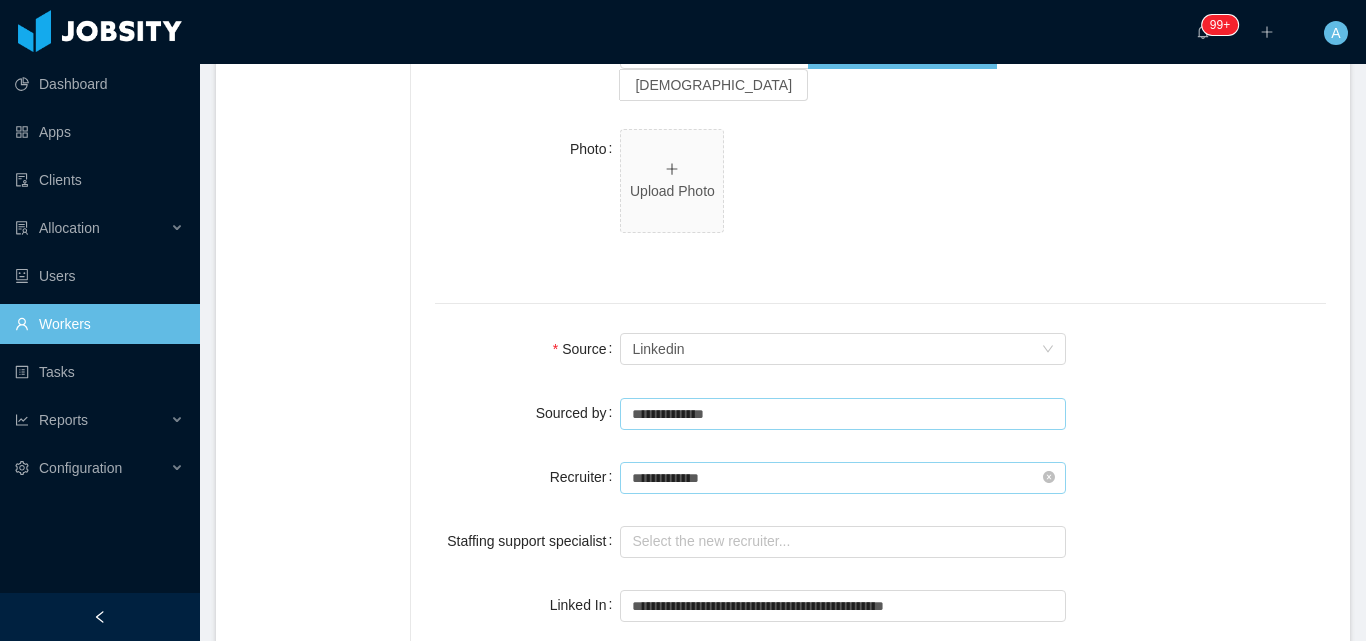 type on "**********" 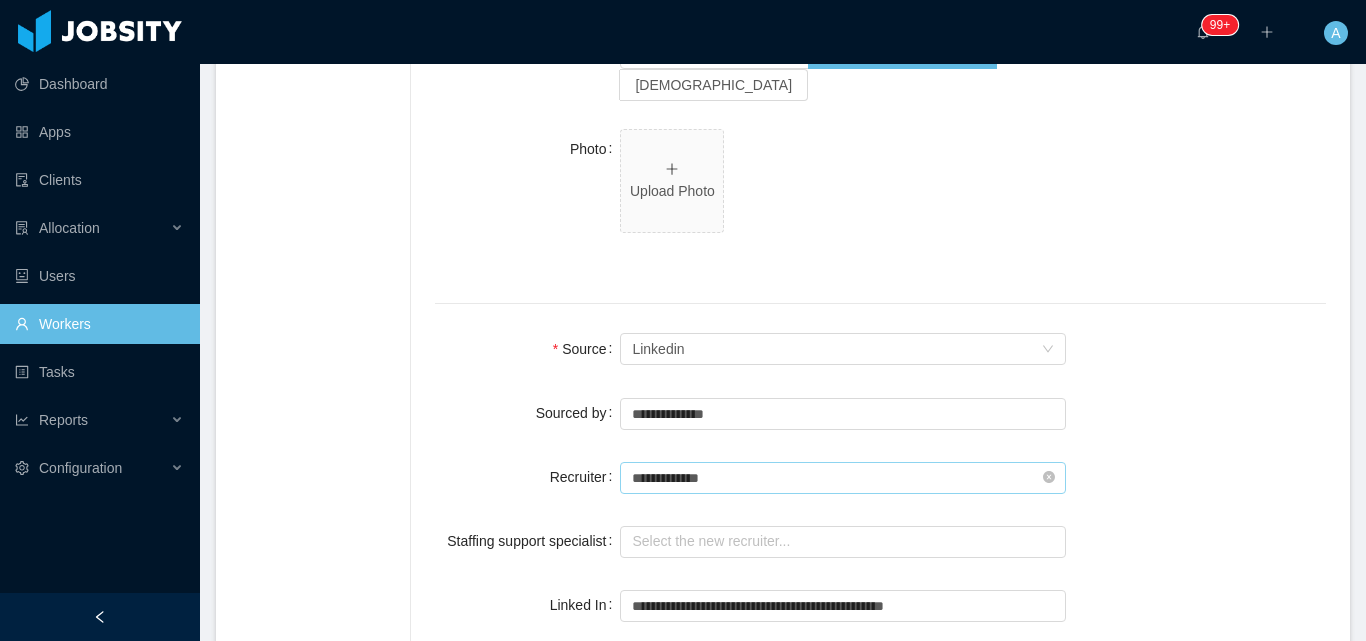 click on "**********" at bounding box center (843, 478) 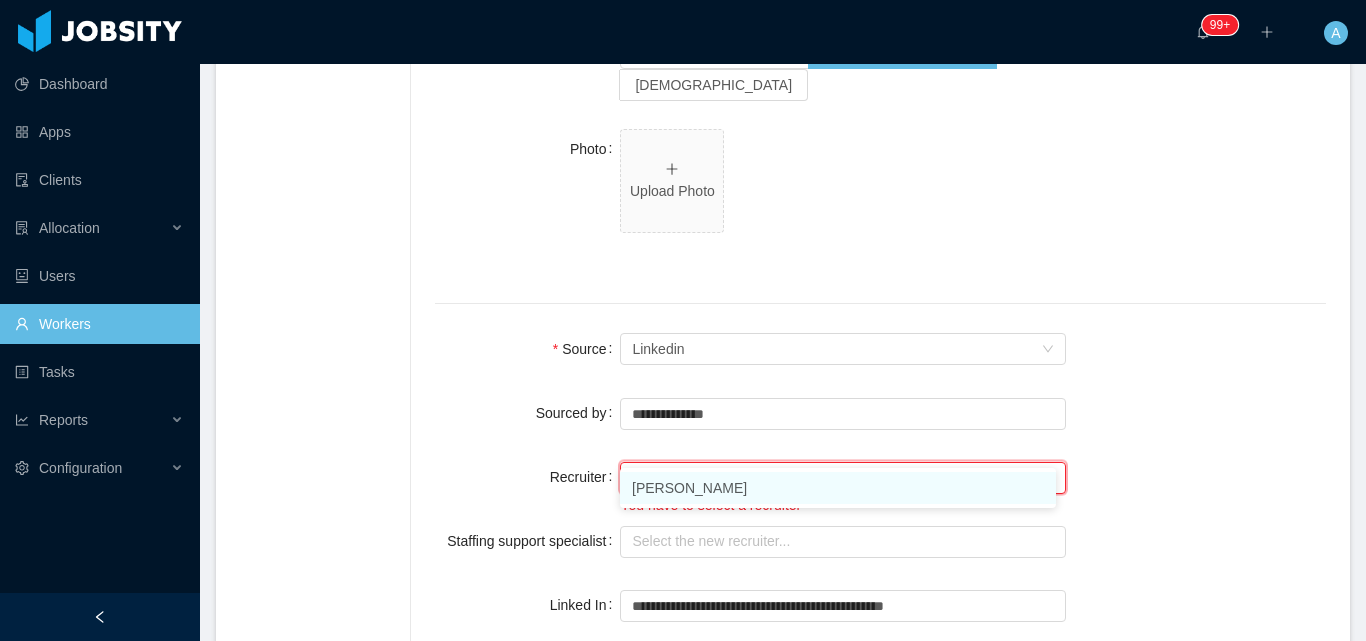 click on "[PERSON_NAME]" at bounding box center [838, 488] 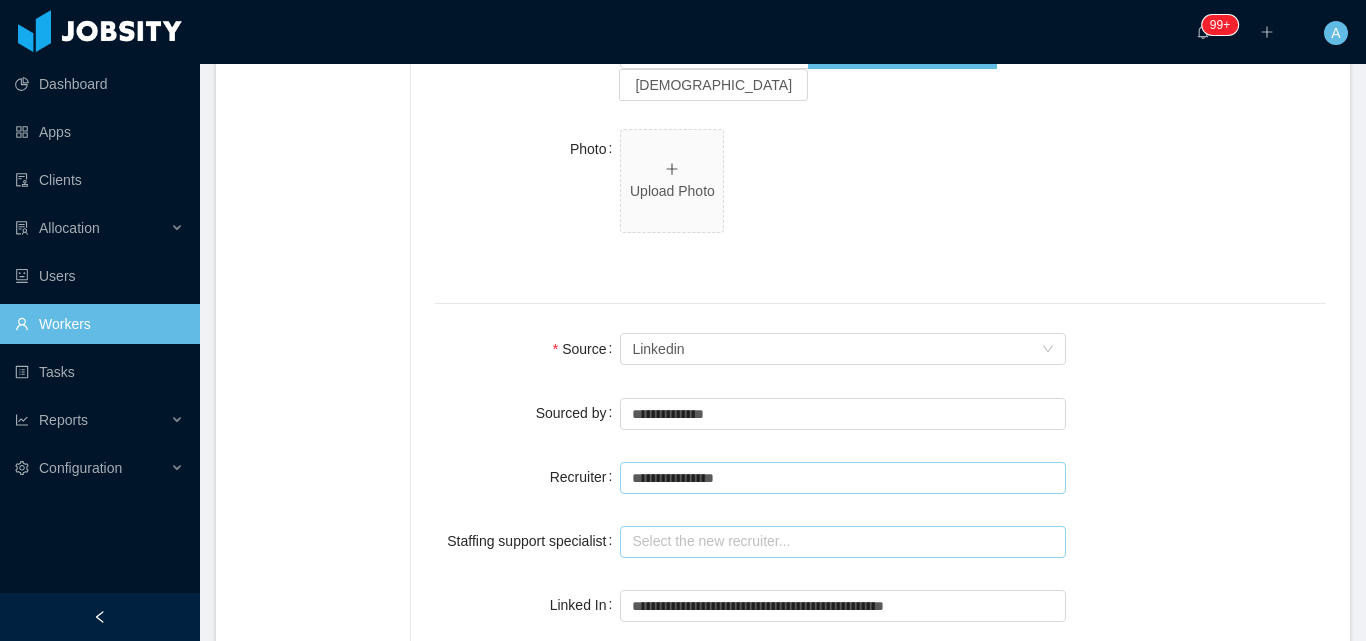 type on "**********" 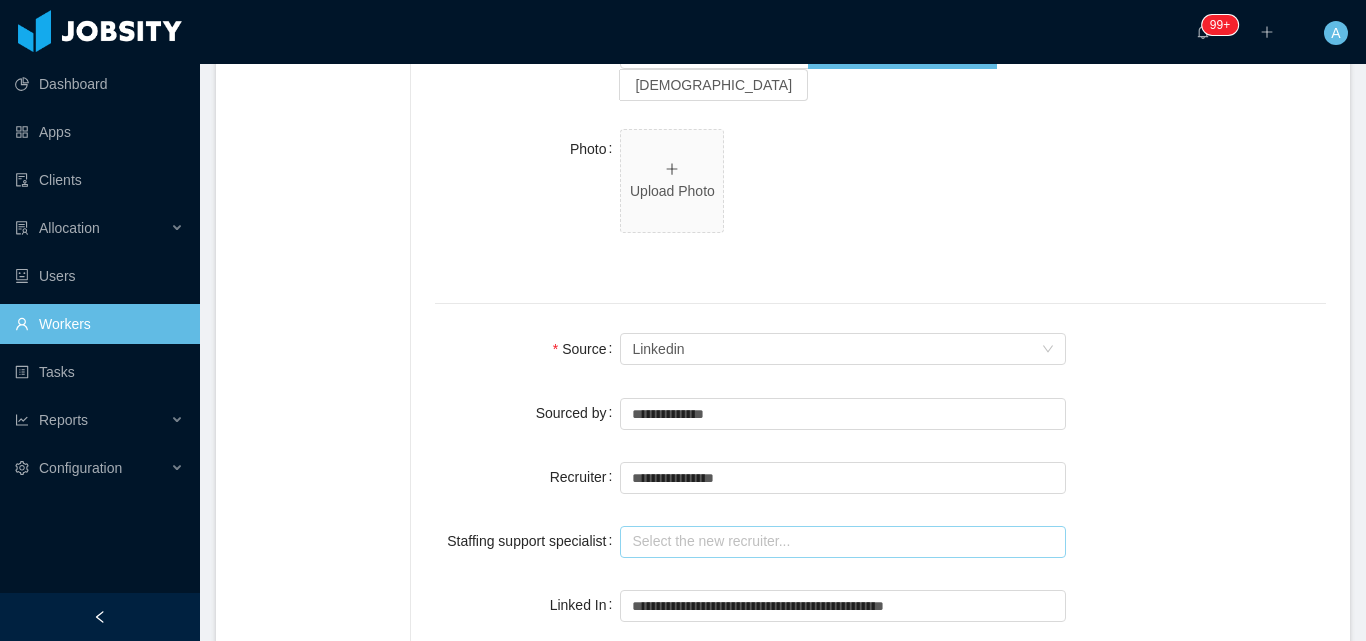 click at bounding box center [843, 542] 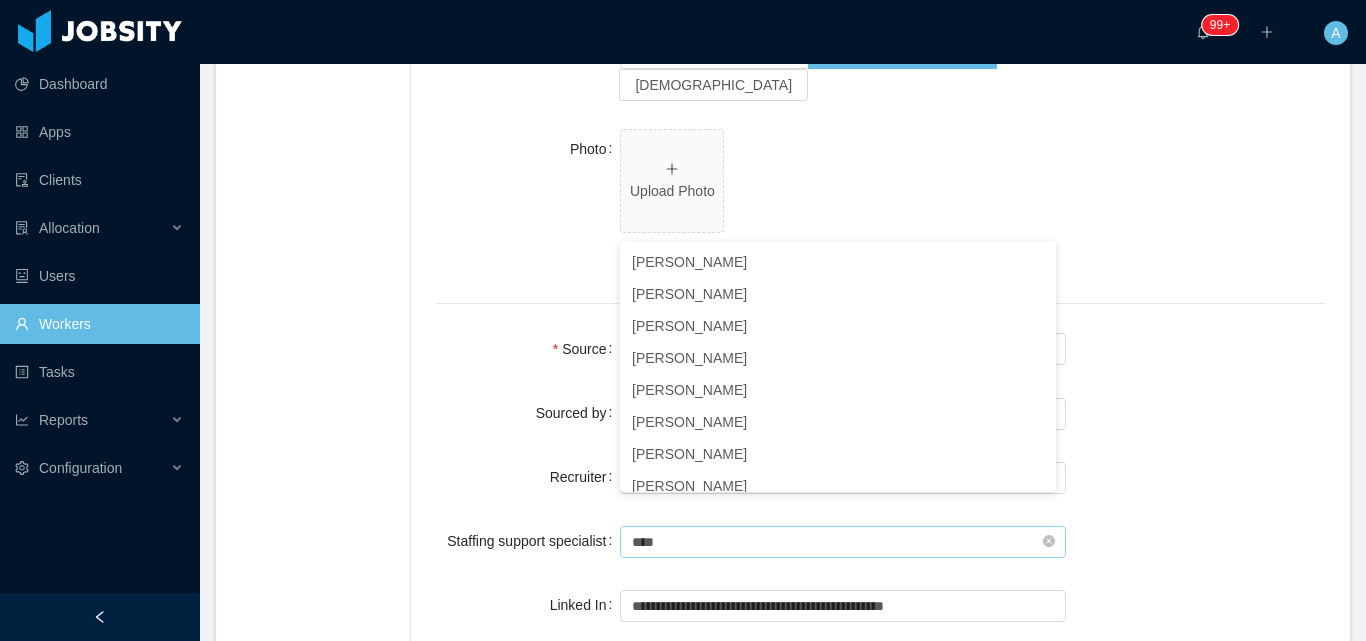 scroll, scrollTop: 10, scrollLeft: 0, axis: vertical 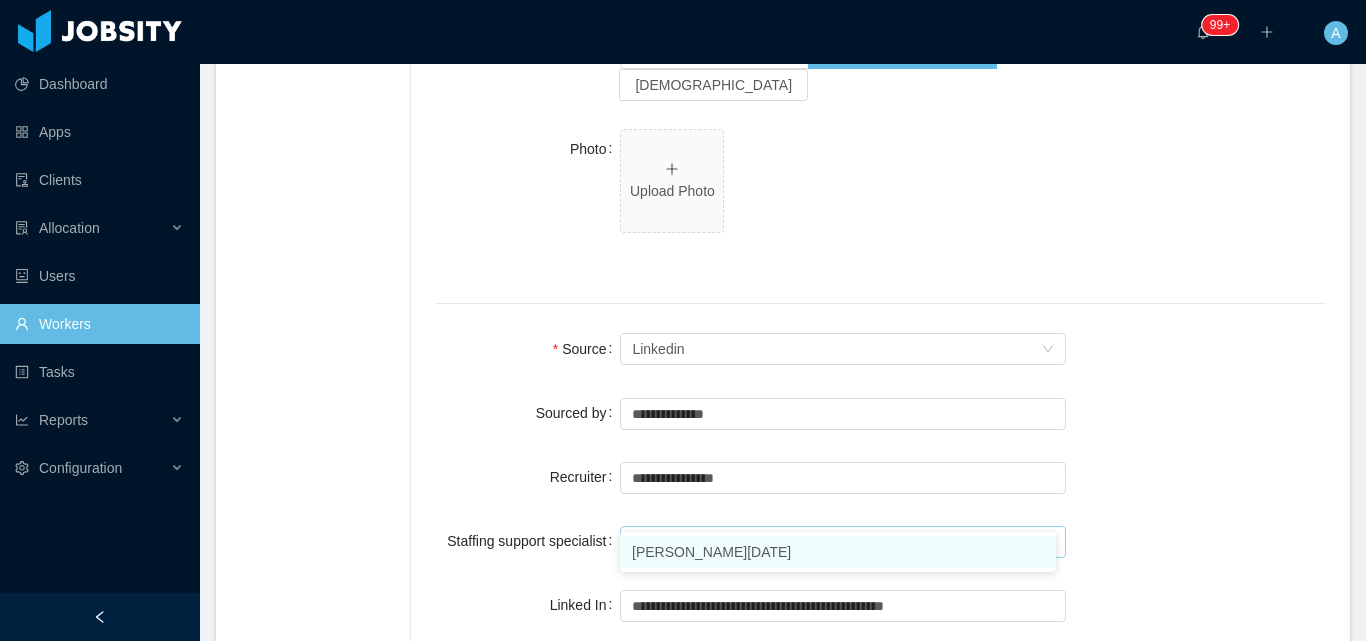 click on "[PERSON_NAME][DATE]" at bounding box center (838, 552) 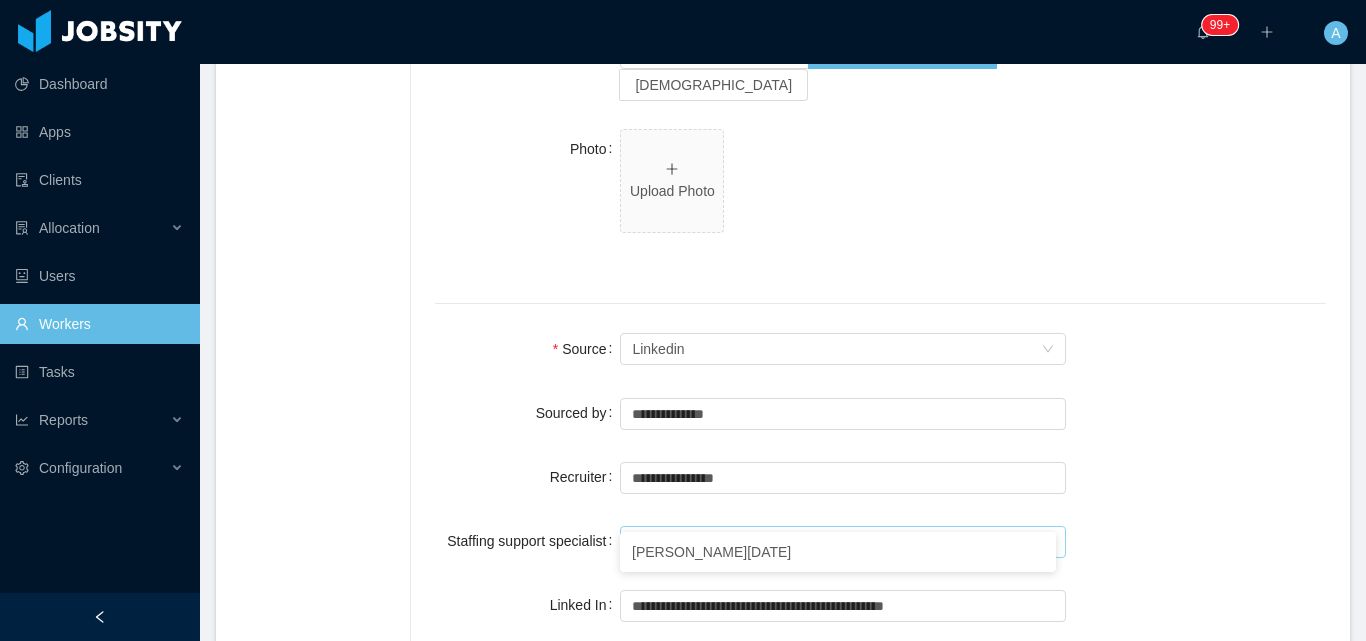 type on "**********" 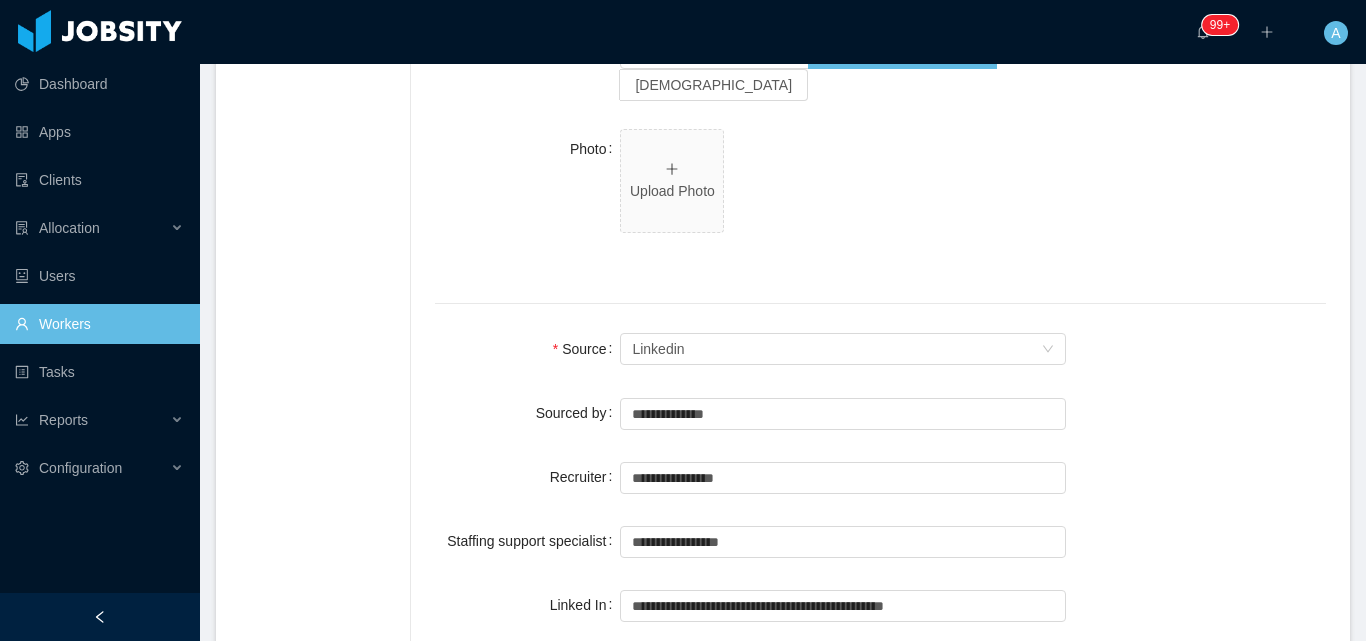 click on "Recruiter" at bounding box center [528, 477] 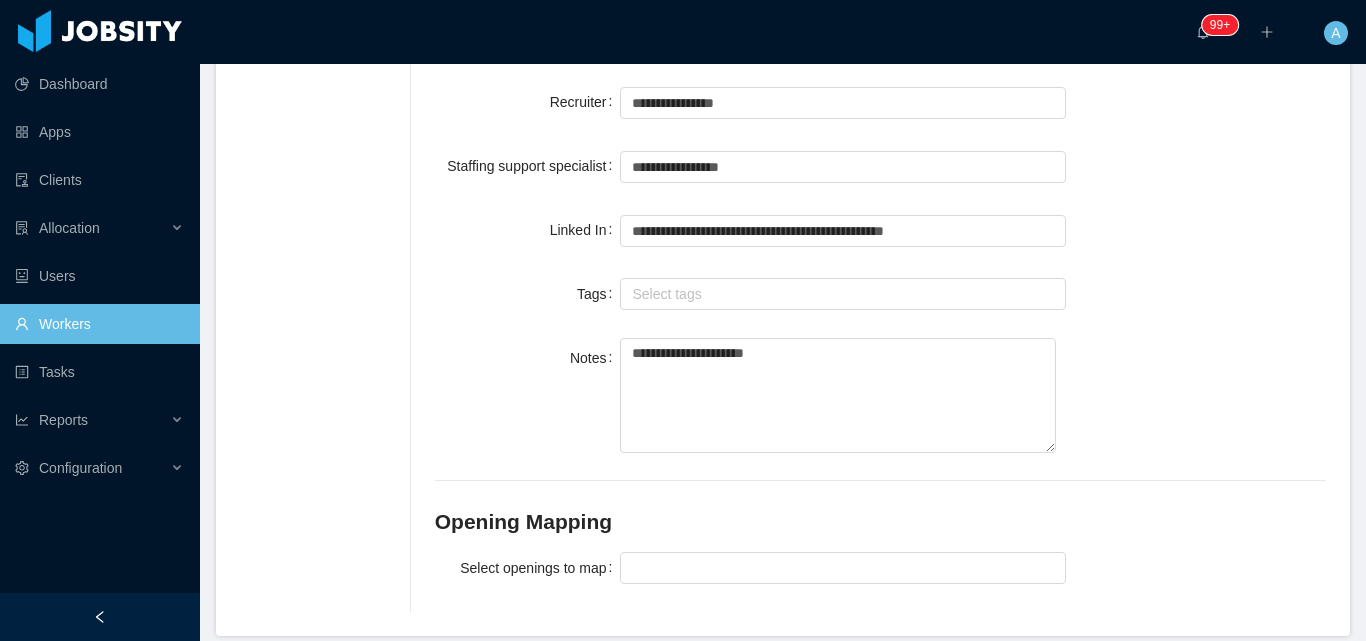 scroll, scrollTop: 1700, scrollLeft: 0, axis: vertical 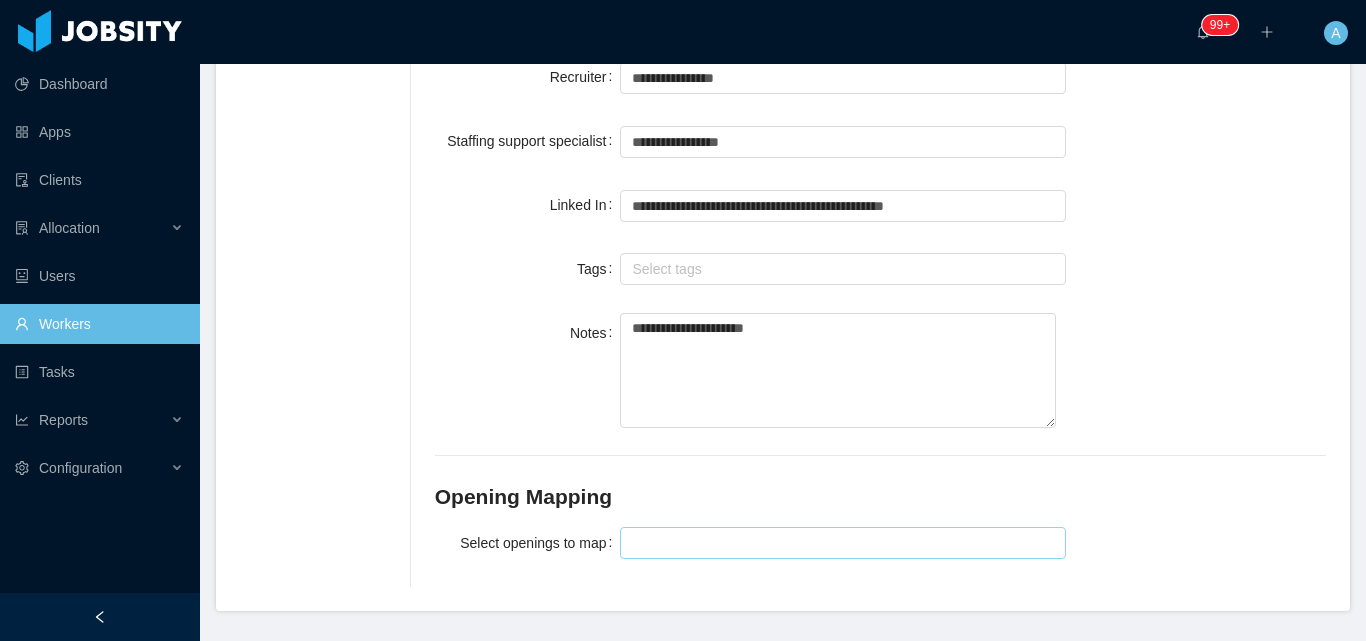 click at bounding box center (840, 543) 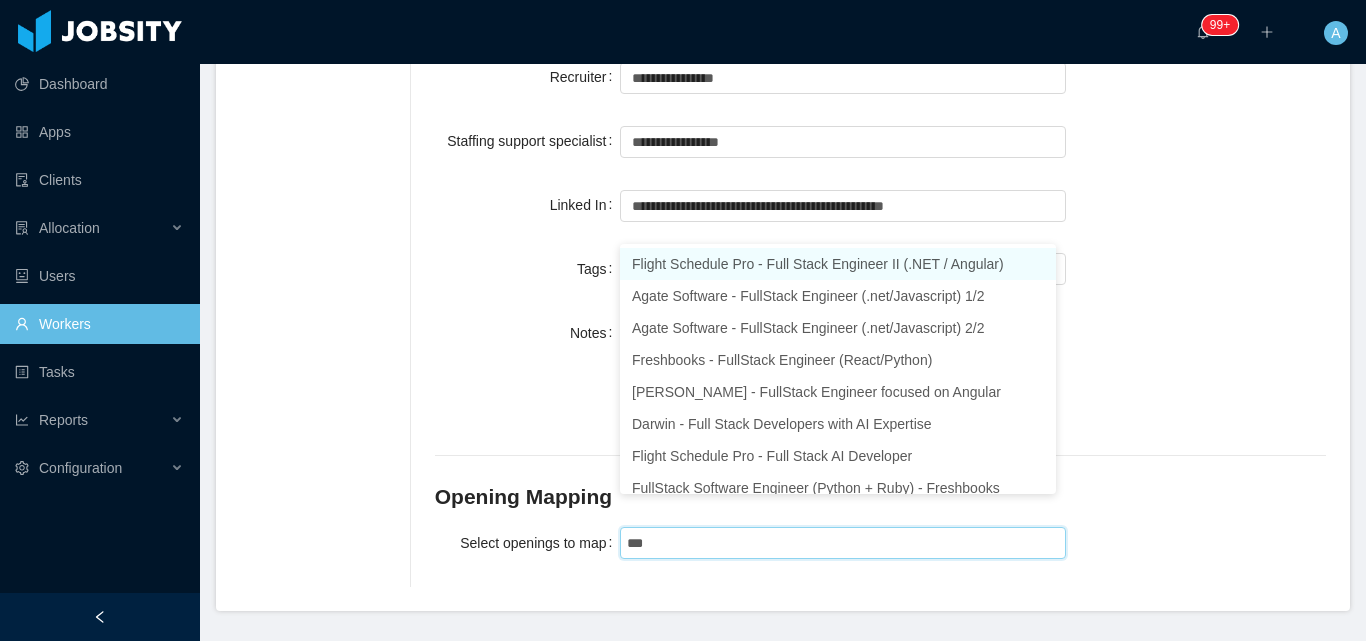 type on "****" 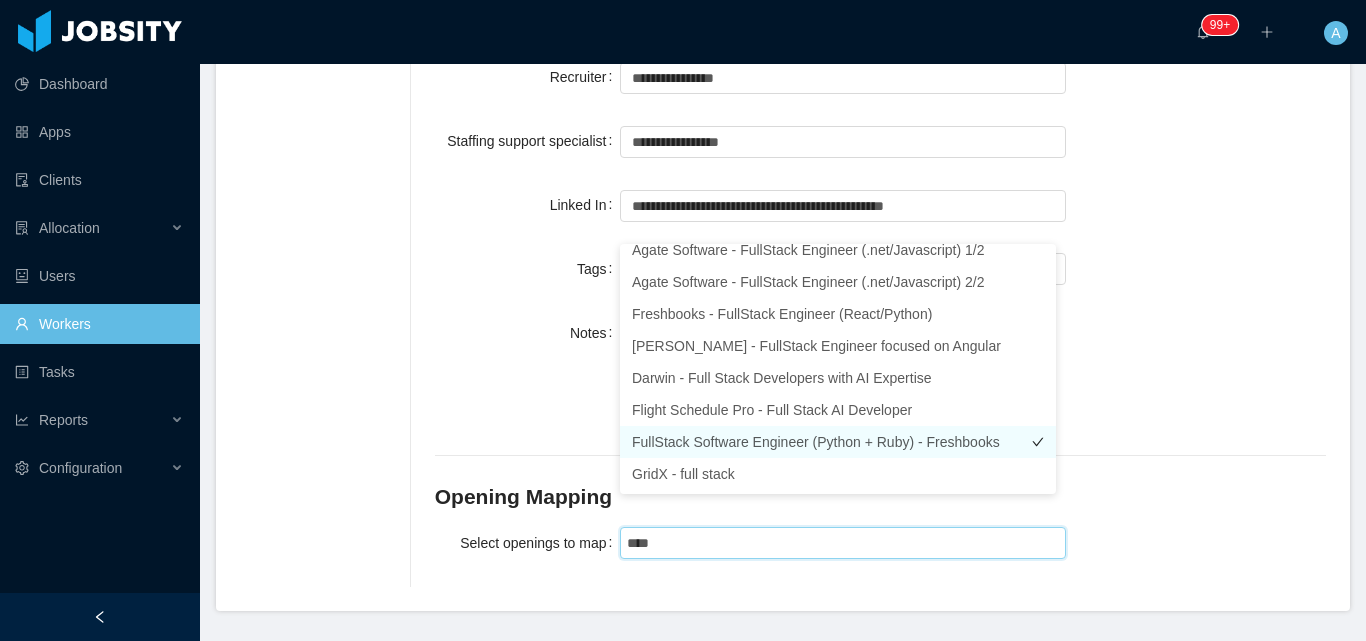 scroll, scrollTop: 78, scrollLeft: 0, axis: vertical 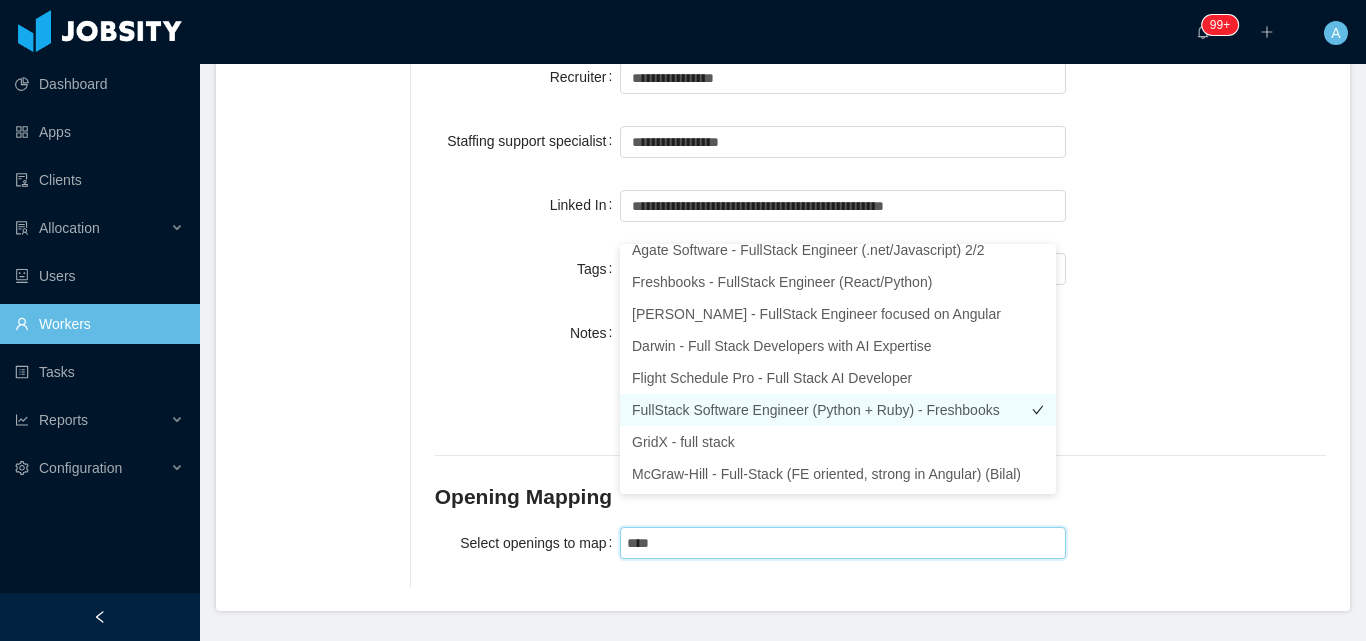 click on "FullStack Software Engineer (Python + Ruby) - Freshbooks" at bounding box center [838, 410] 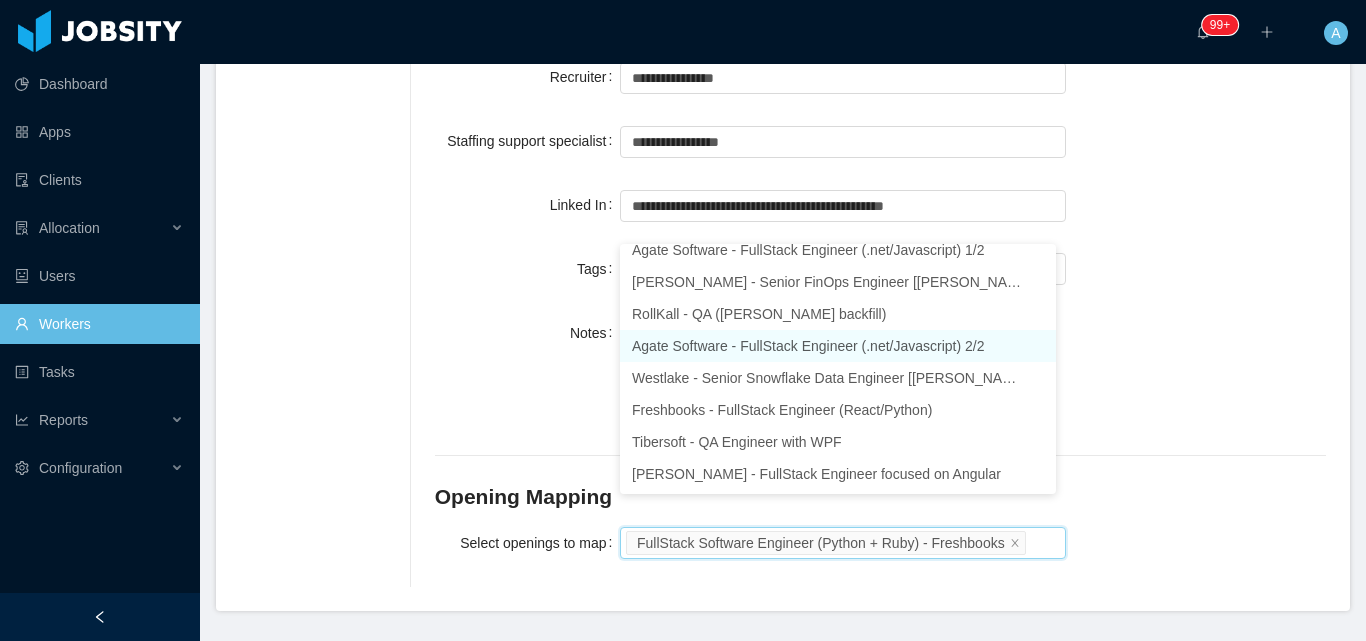 scroll, scrollTop: 4, scrollLeft: 0, axis: vertical 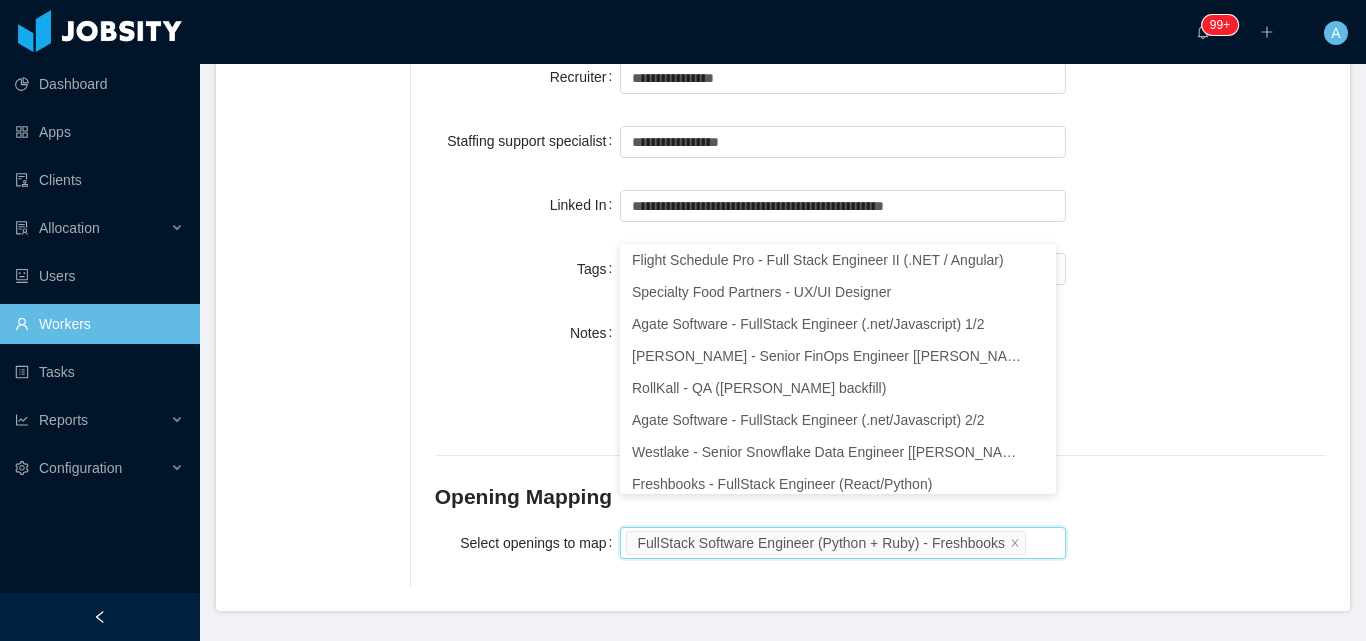 click on "**********" at bounding box center (868, -445) 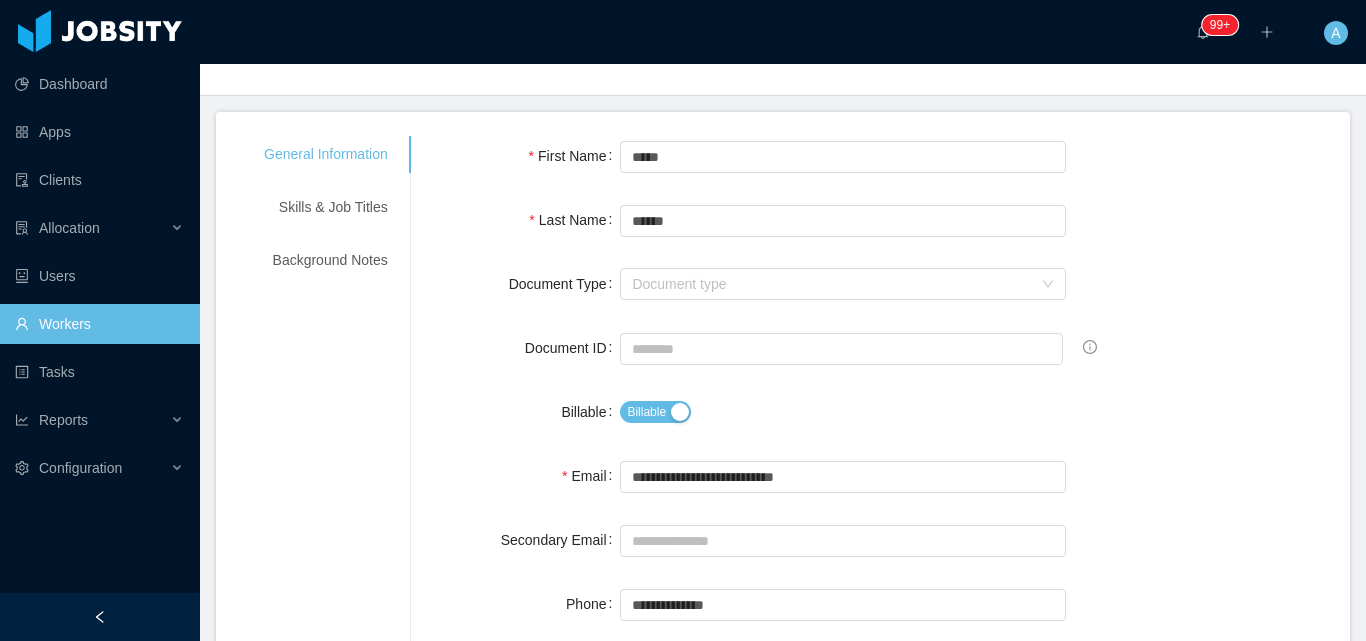 scroll, scrollTop: 0, scrollLeft: 0, axis: both 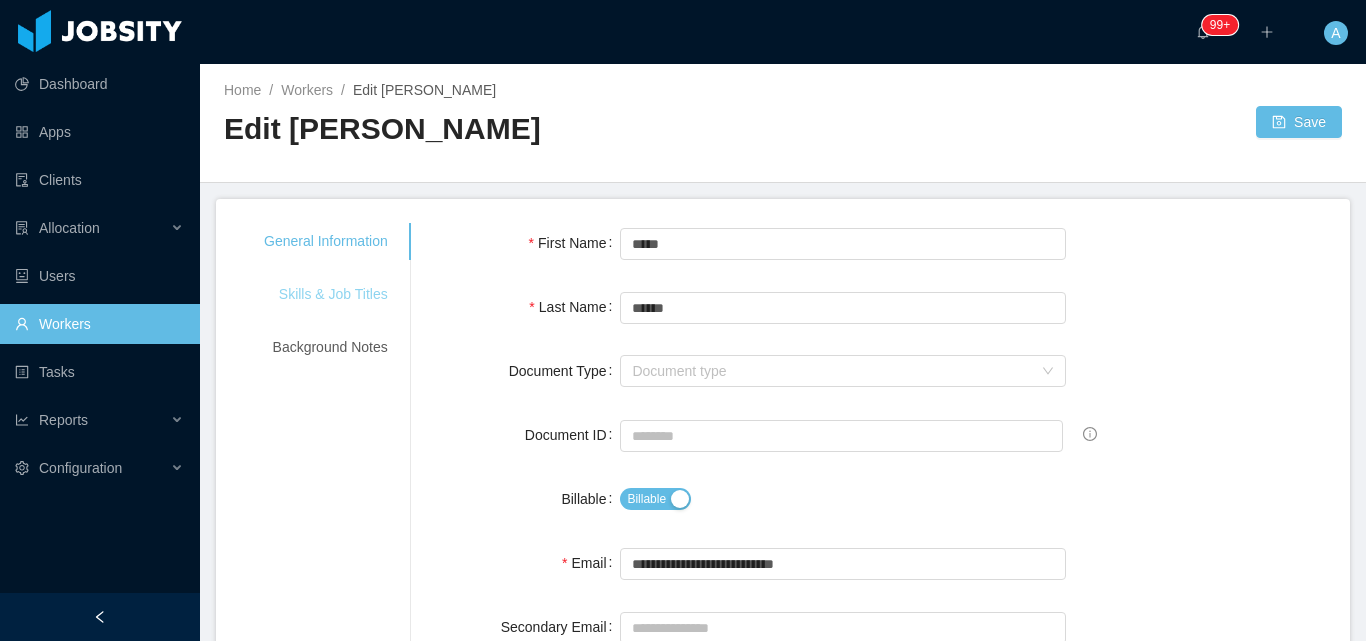 click on "Skills & Job Titles" at bounding box center (326, 294) 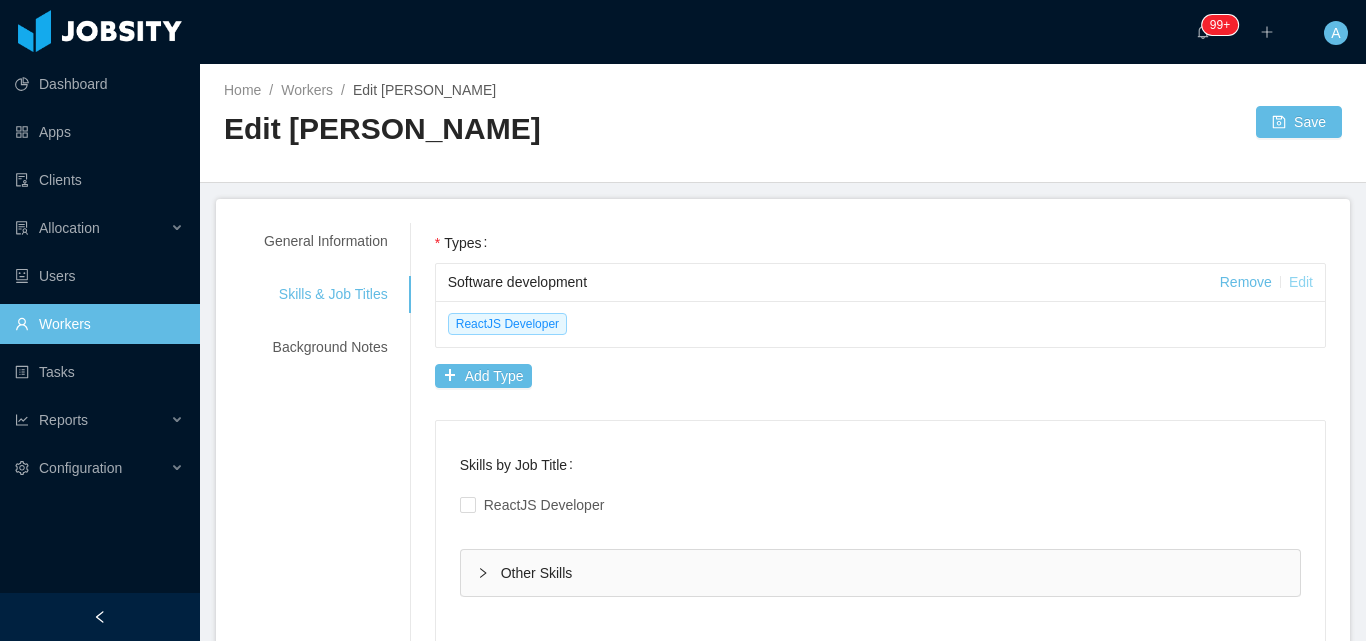 click on "Edit" at bounding box center (1301, 282) 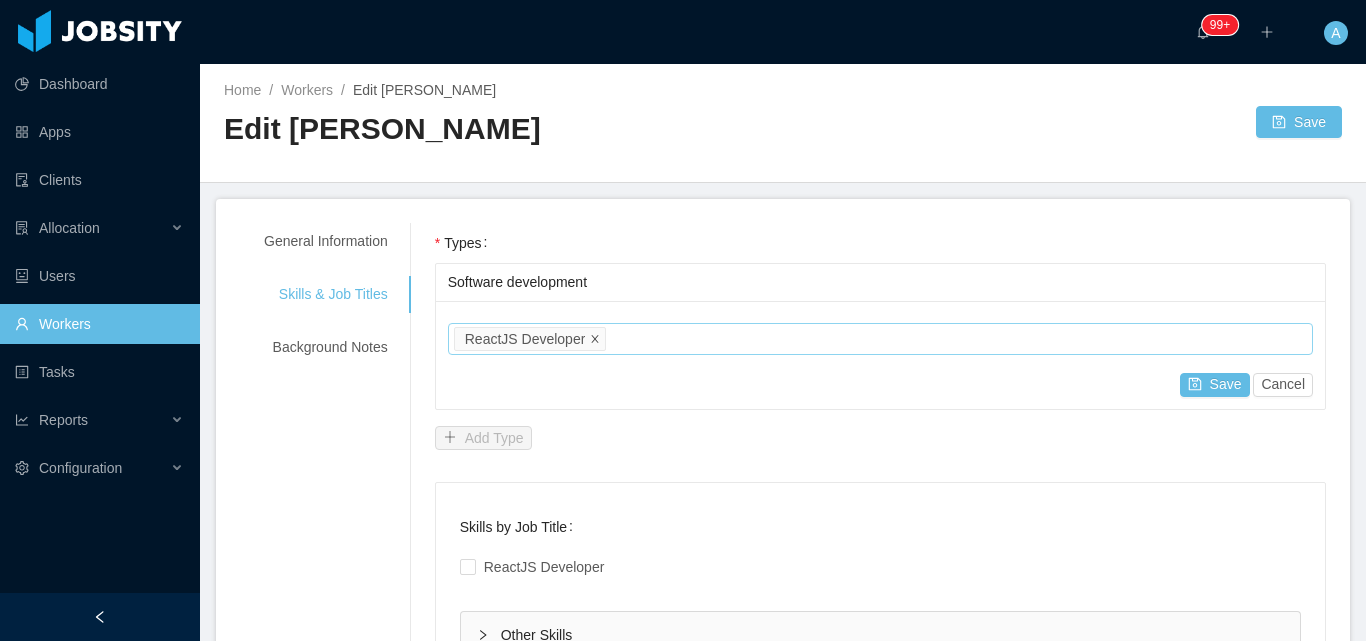 click 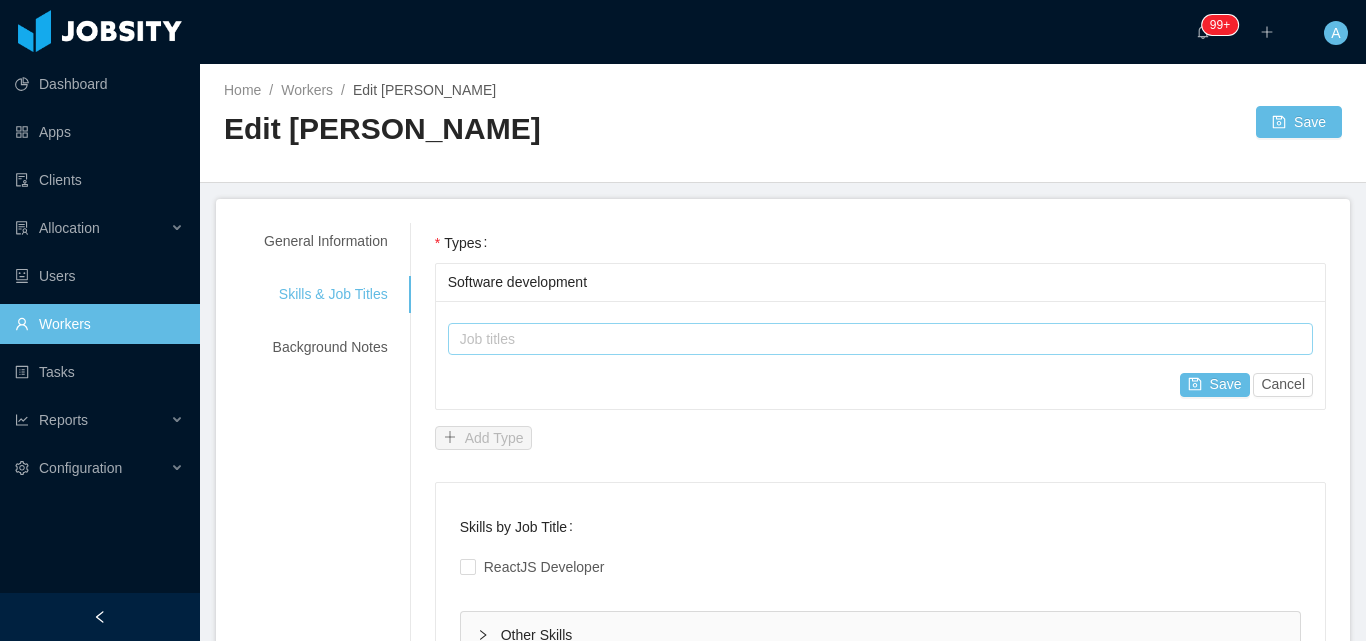 click on "Job titles" at bounding box center [876, 339] 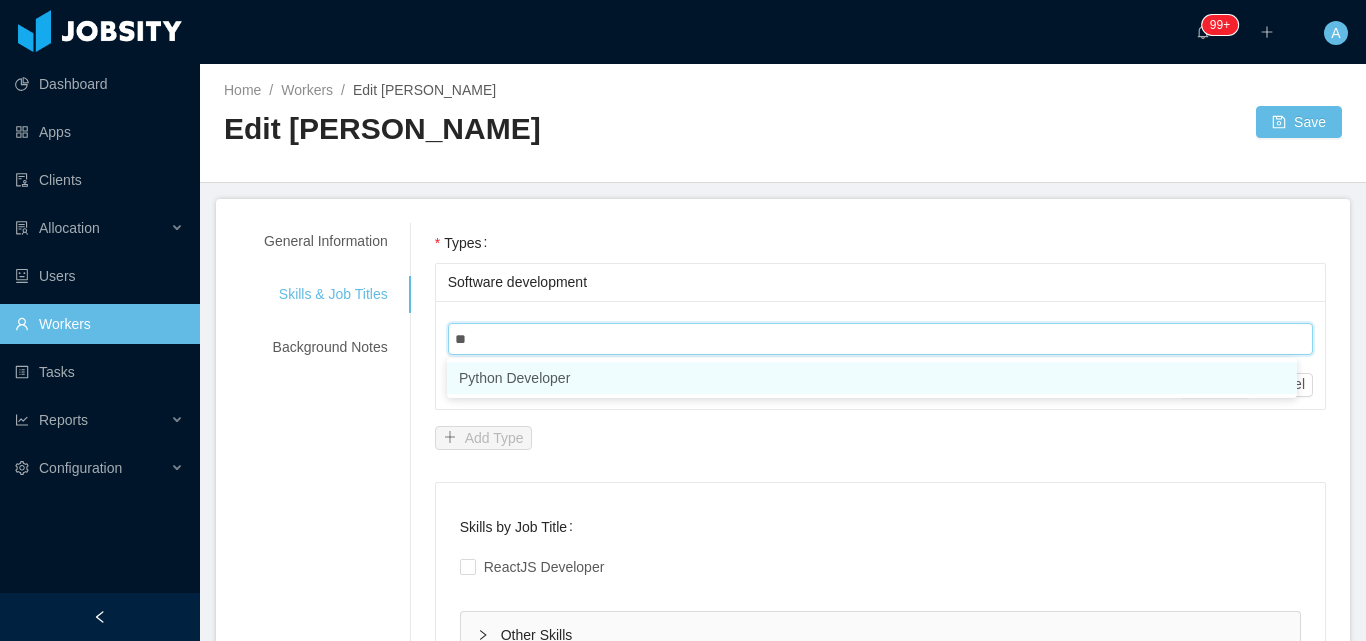 type on "***" 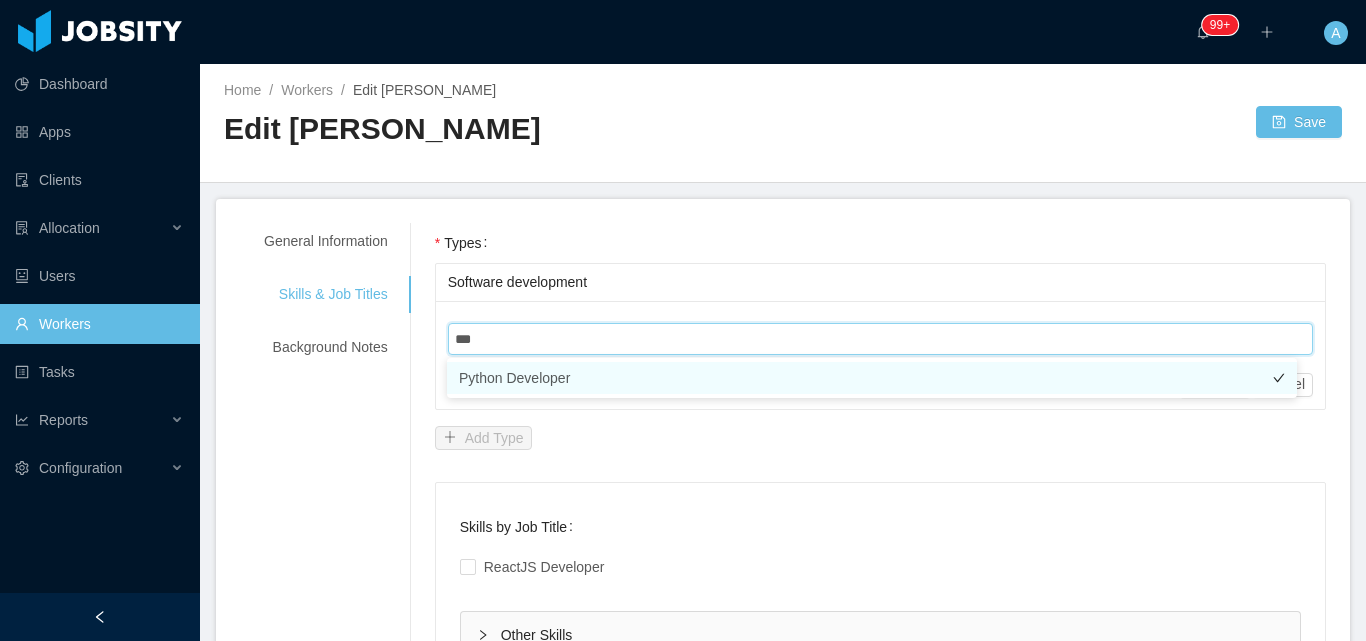 click on "Python Developer" at bounding box center (872, 378) 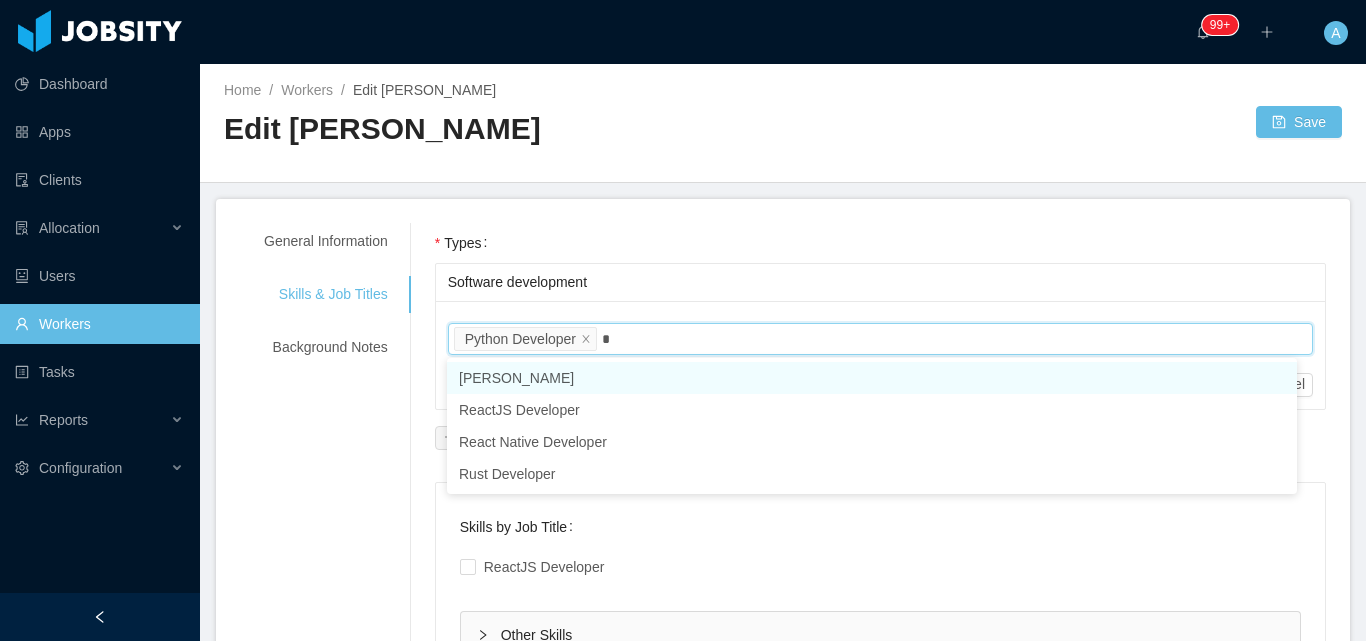 type on "**" 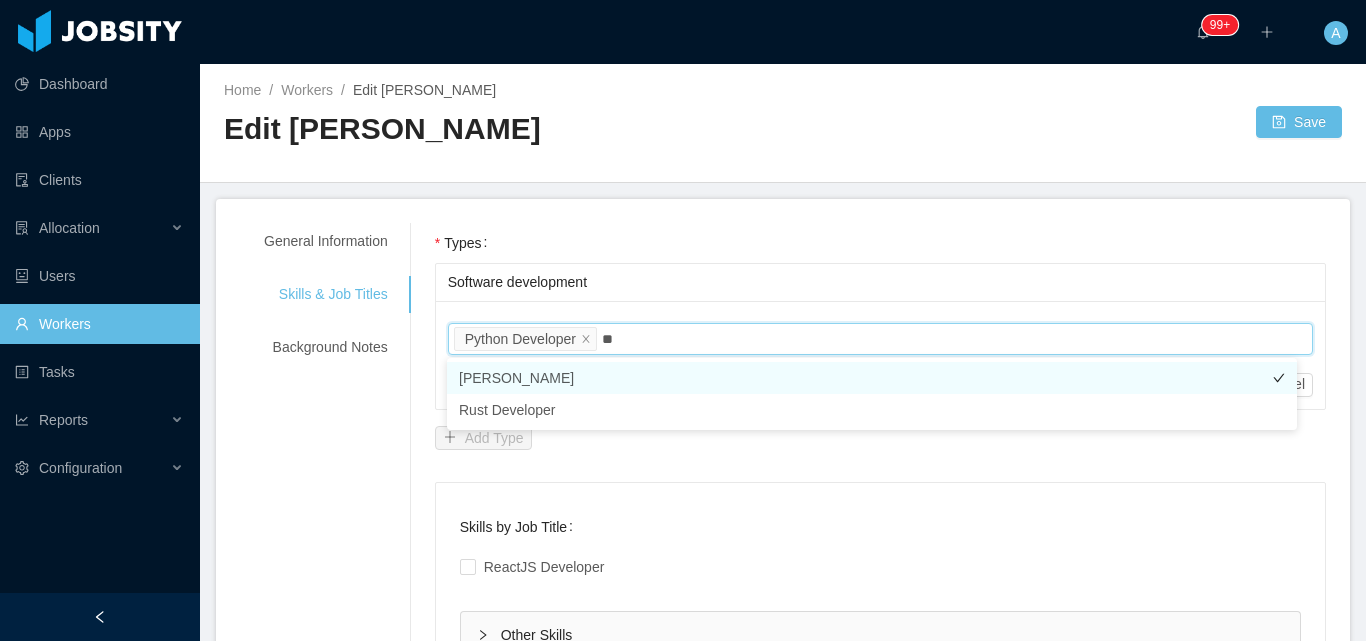 click on "[PERSON_NAME]" at bounding box center [872, 378] 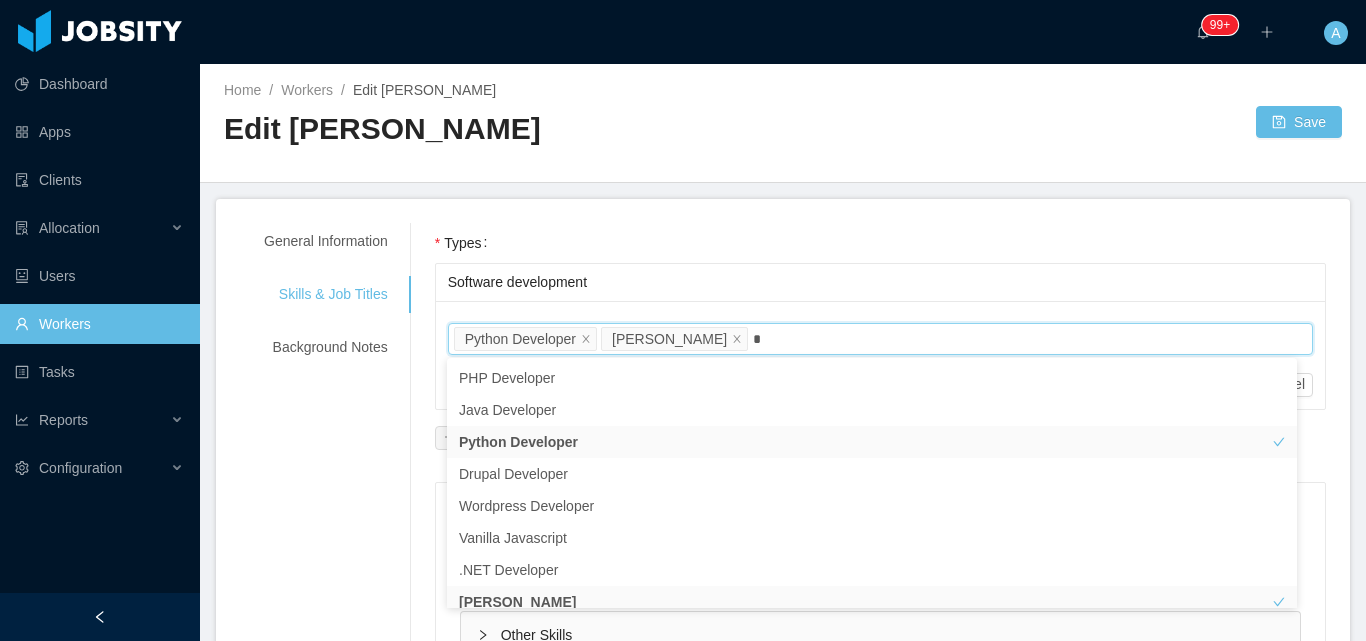 type on "**" 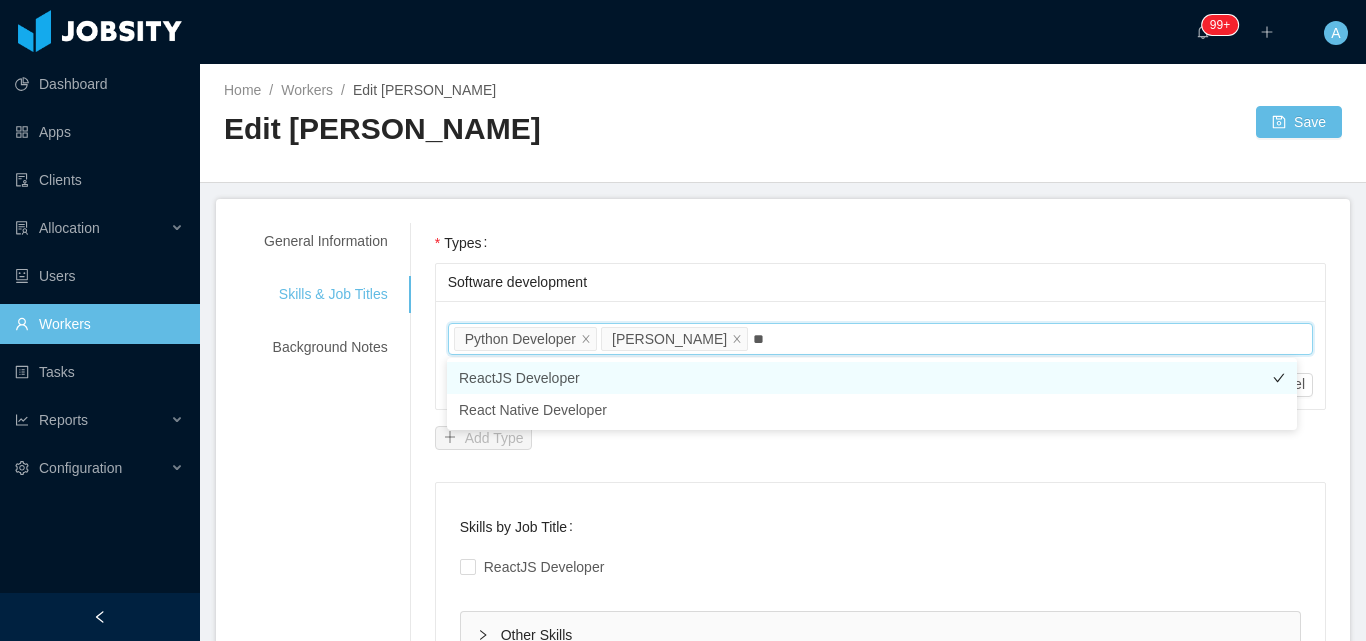 click on "ReactJS Developer" at bounding box center (872, 378) 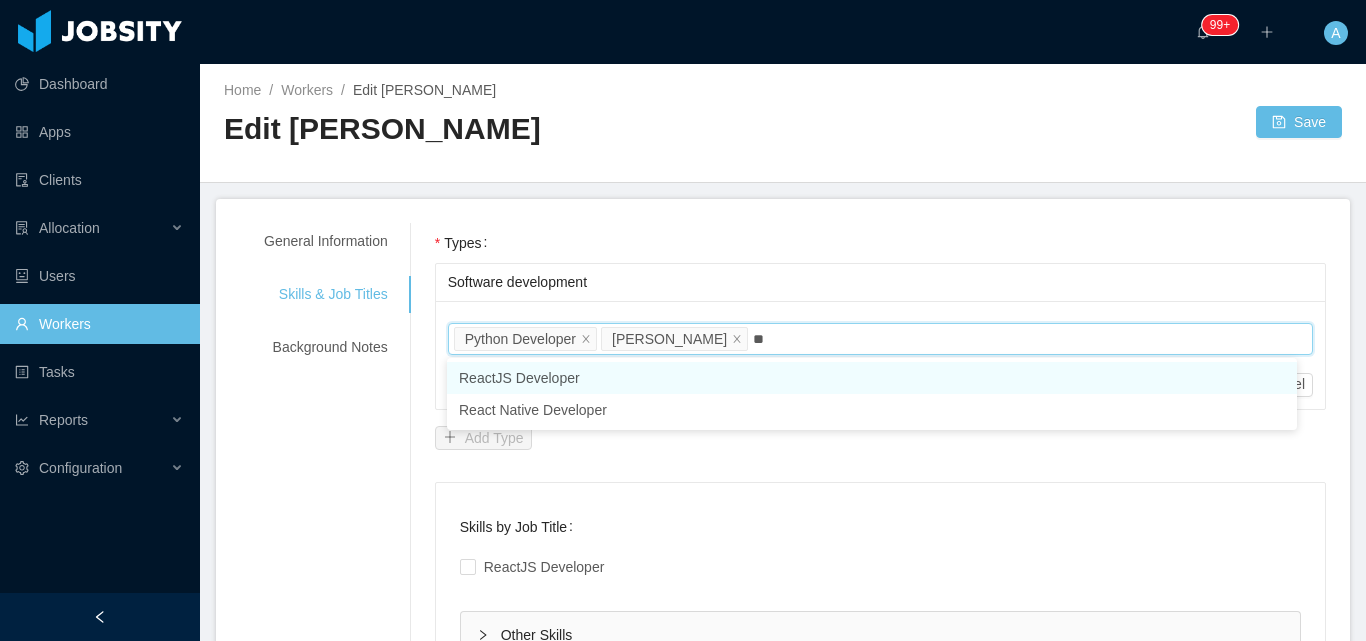 type 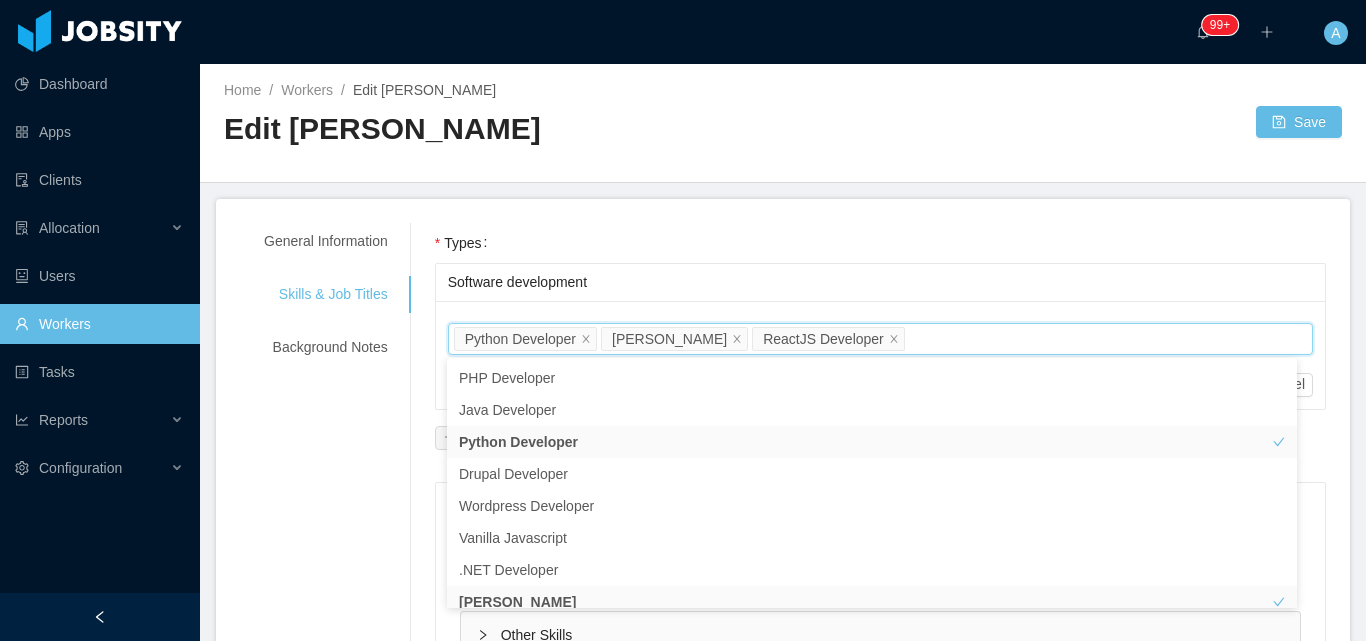 click on "Home / Workers / Edit [PERSON_NAME] / Edit [PERSON_NAME] Save" at bounding box center (783, 123) 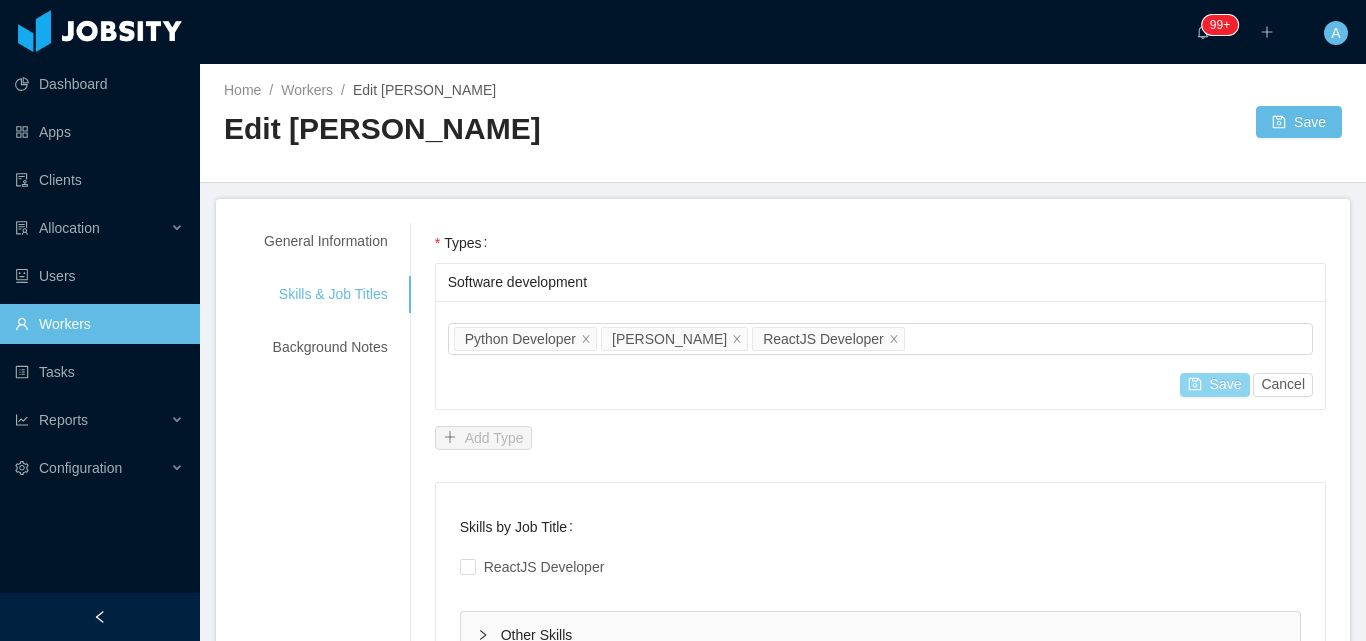 click on "Save" at bounding box center (1215, 385) 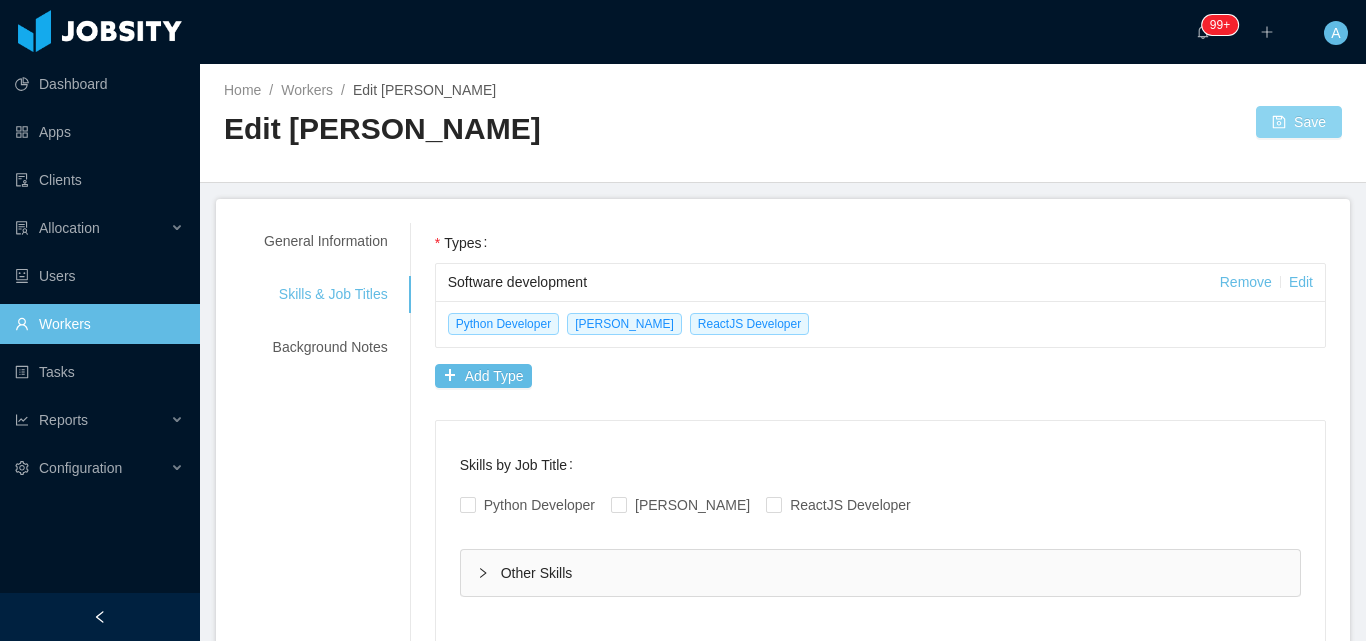 click on "Save" at bounding box center [1299, 122] 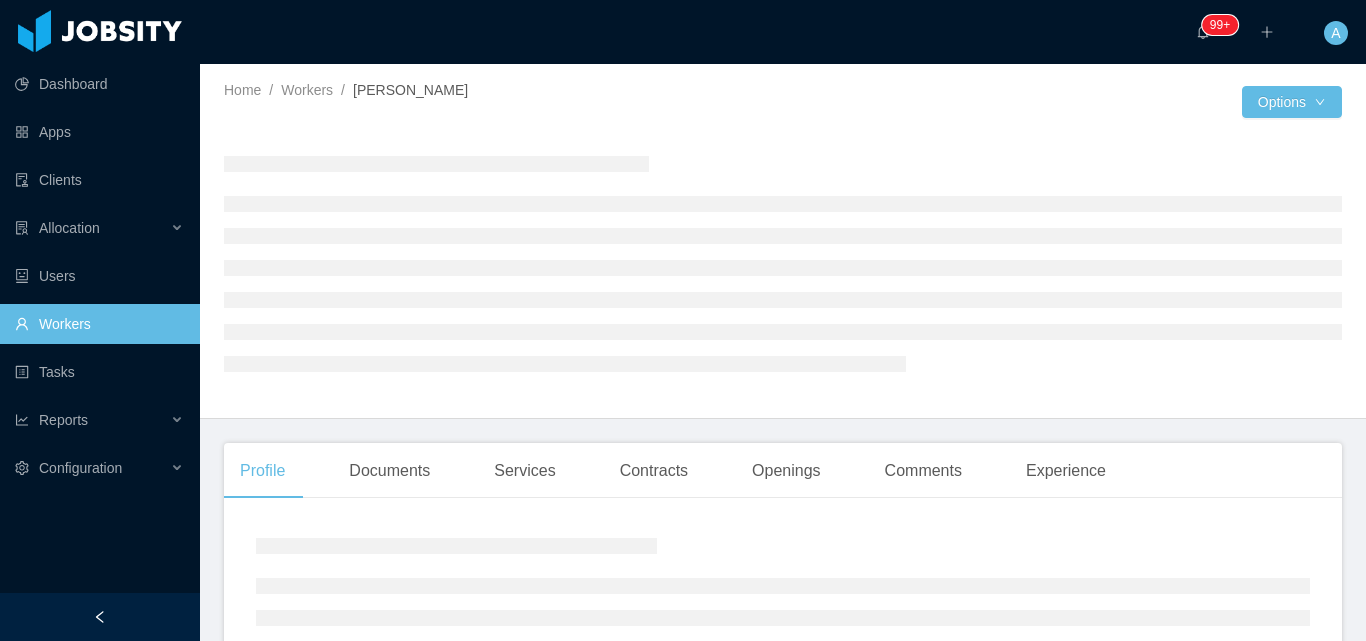 click on "[PERSON_NAME]" at bounding box center (410, 90) 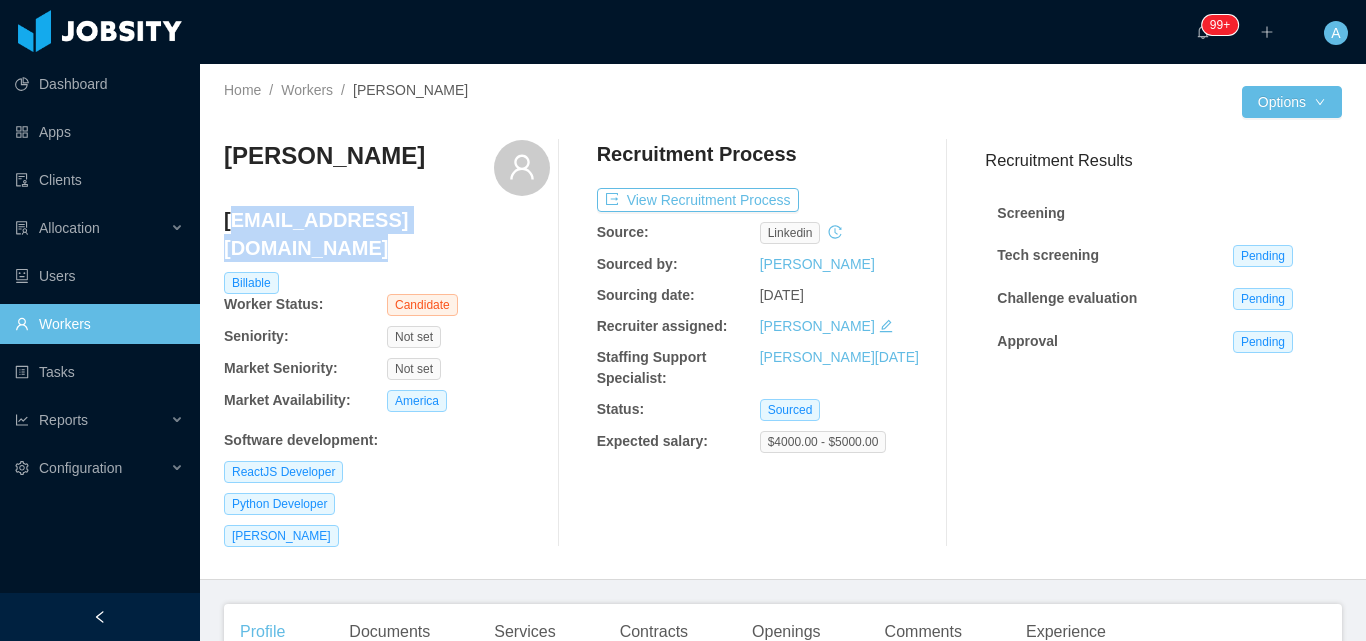 drag, startPoint x: 221, startPoint y: 214, endPoint x: 233, endPoint y: 220, distance: 13.416408 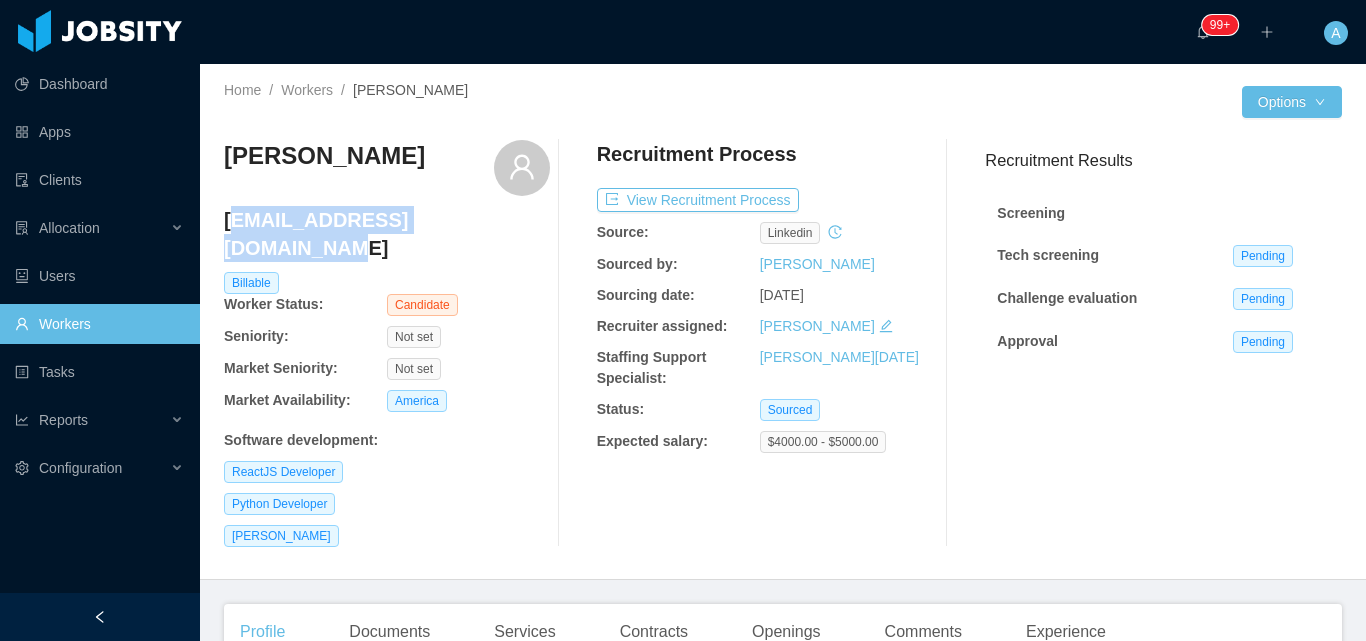 drag, startPoint x: 227, startPoint y: 220, endPoint x: 500, endPoint y: 215, distance: 273.04578 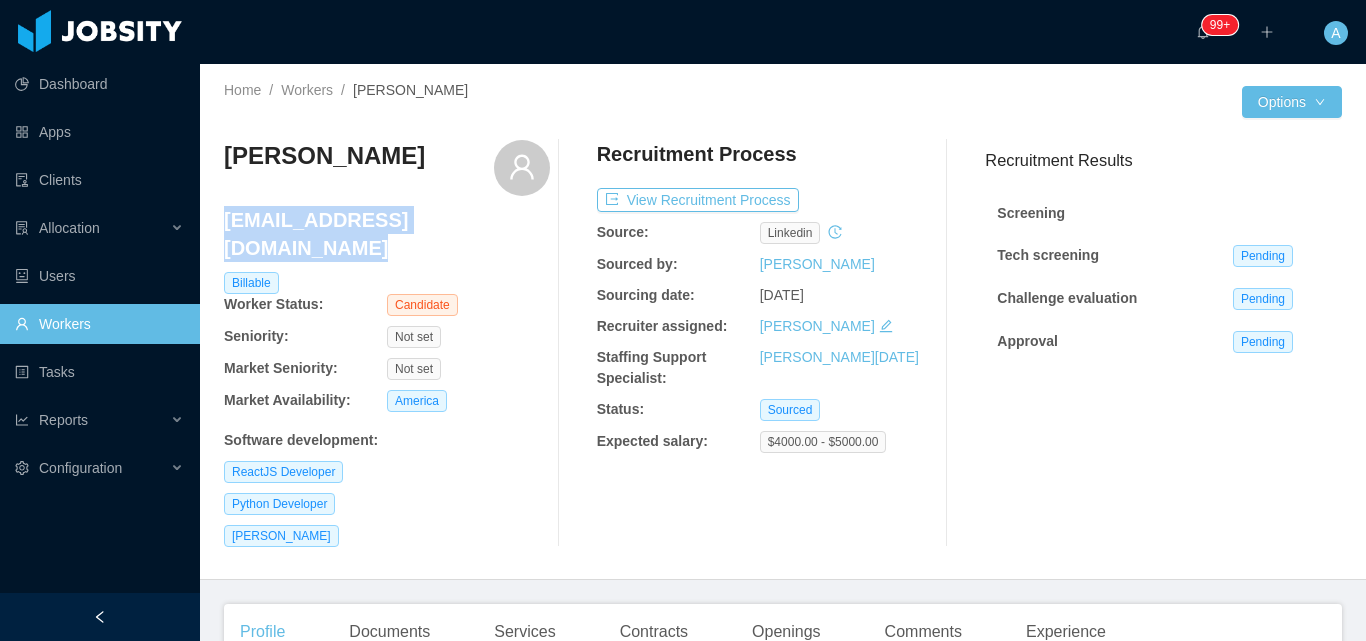 drag, startPoint x: 215, startPoint y: 219, endPoint x: 225, endPoint y: 216, distance: 10.440307 